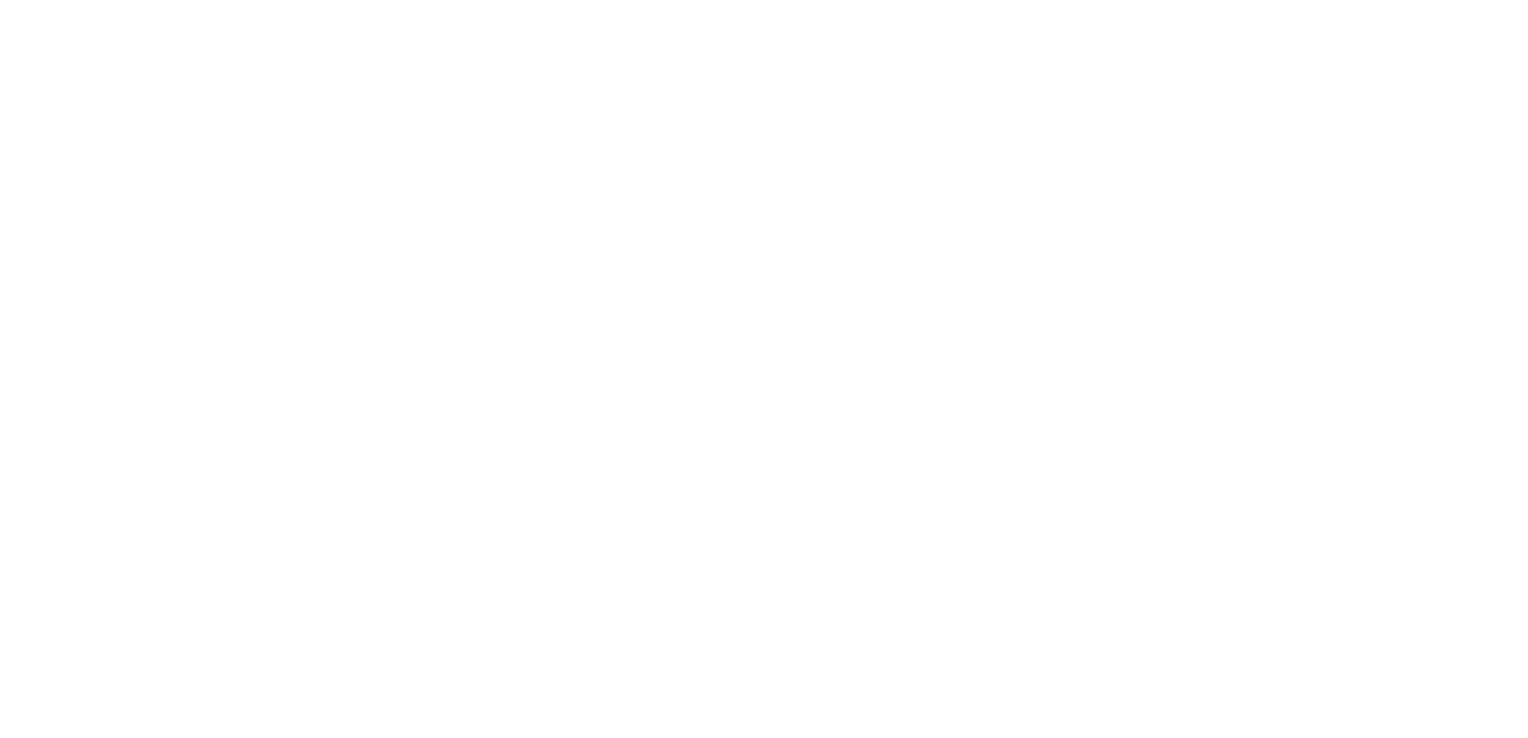 scroll, scrollTop: 0, scrollLeft: 0, axis: both 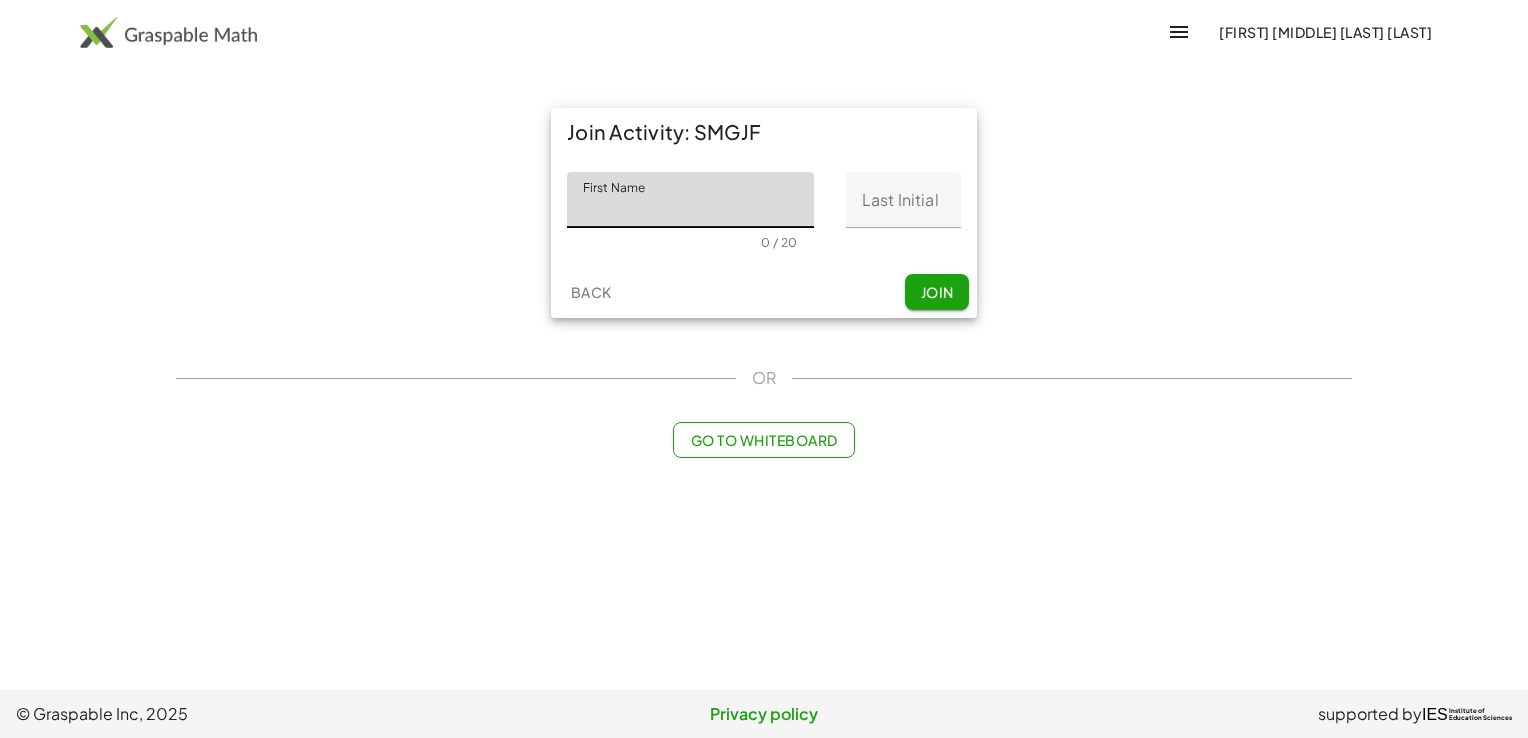 click on "First Name" 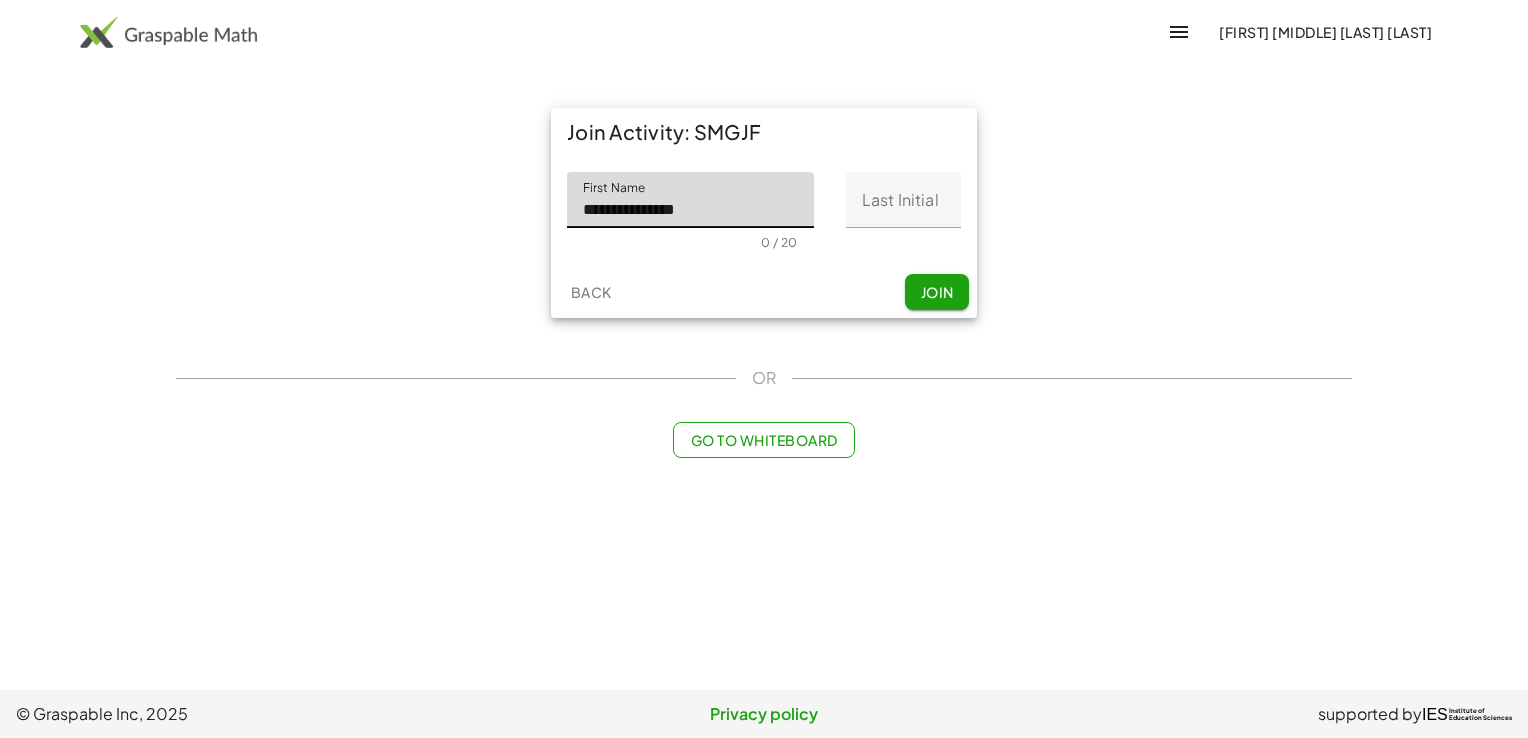 type on "*" 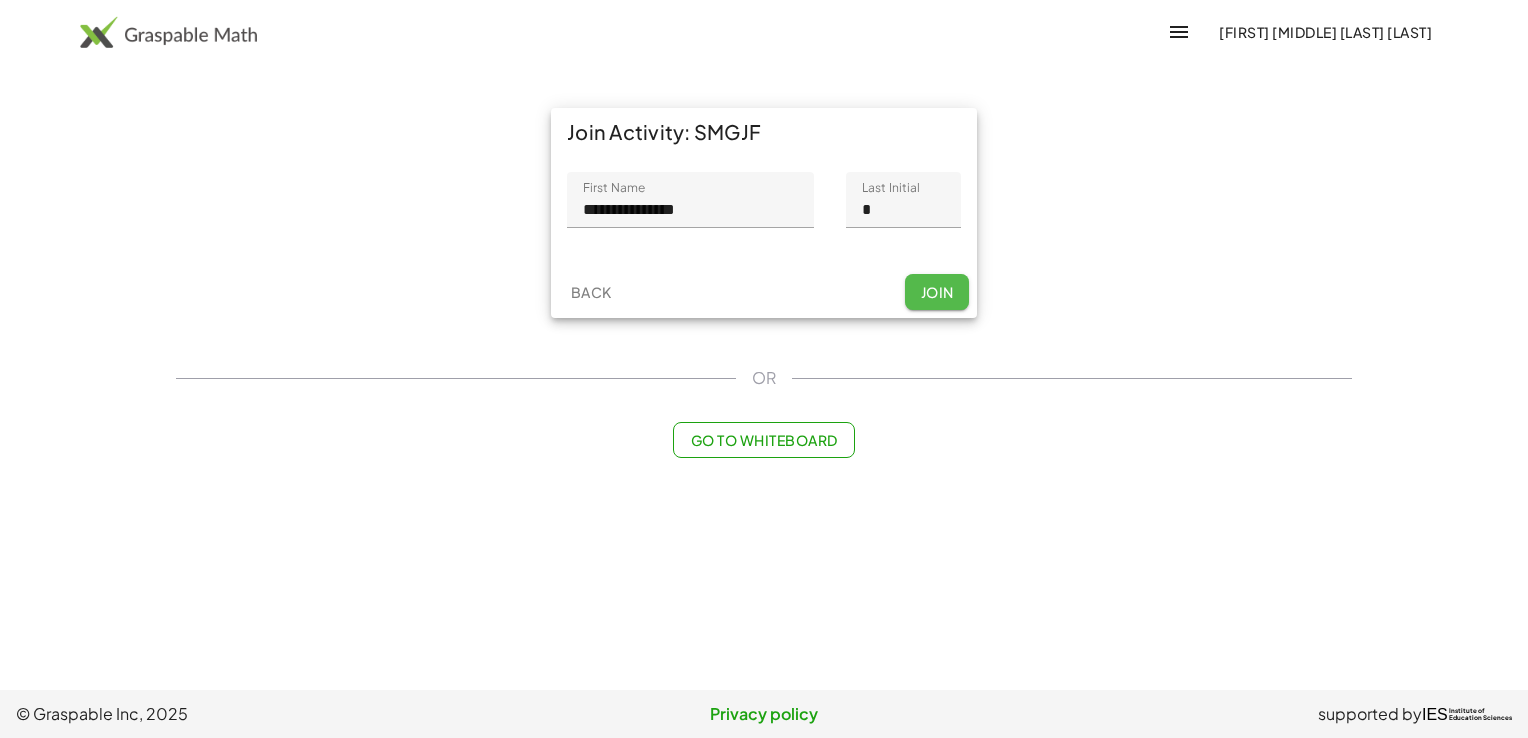 click on "Join" 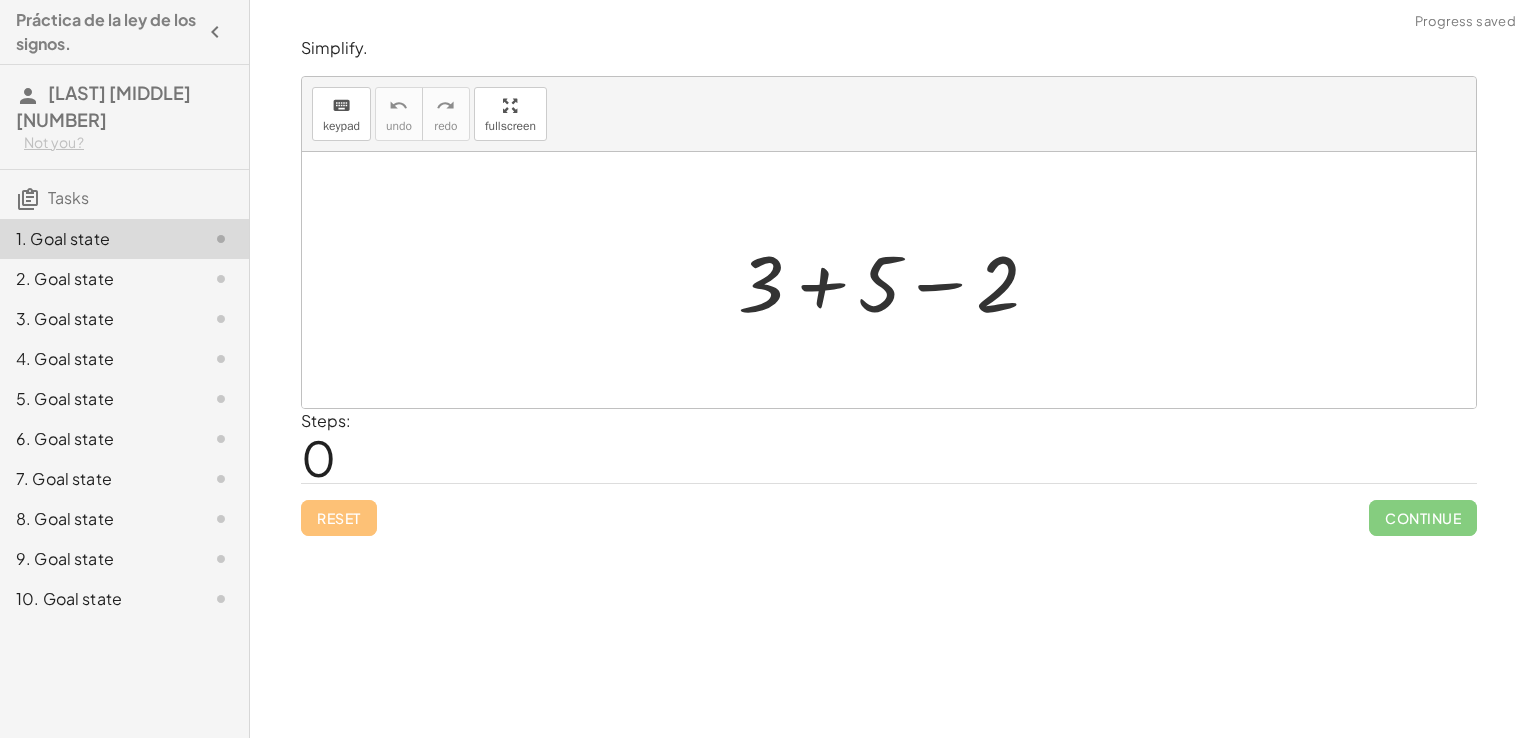 click at bounding box center [896, 280] 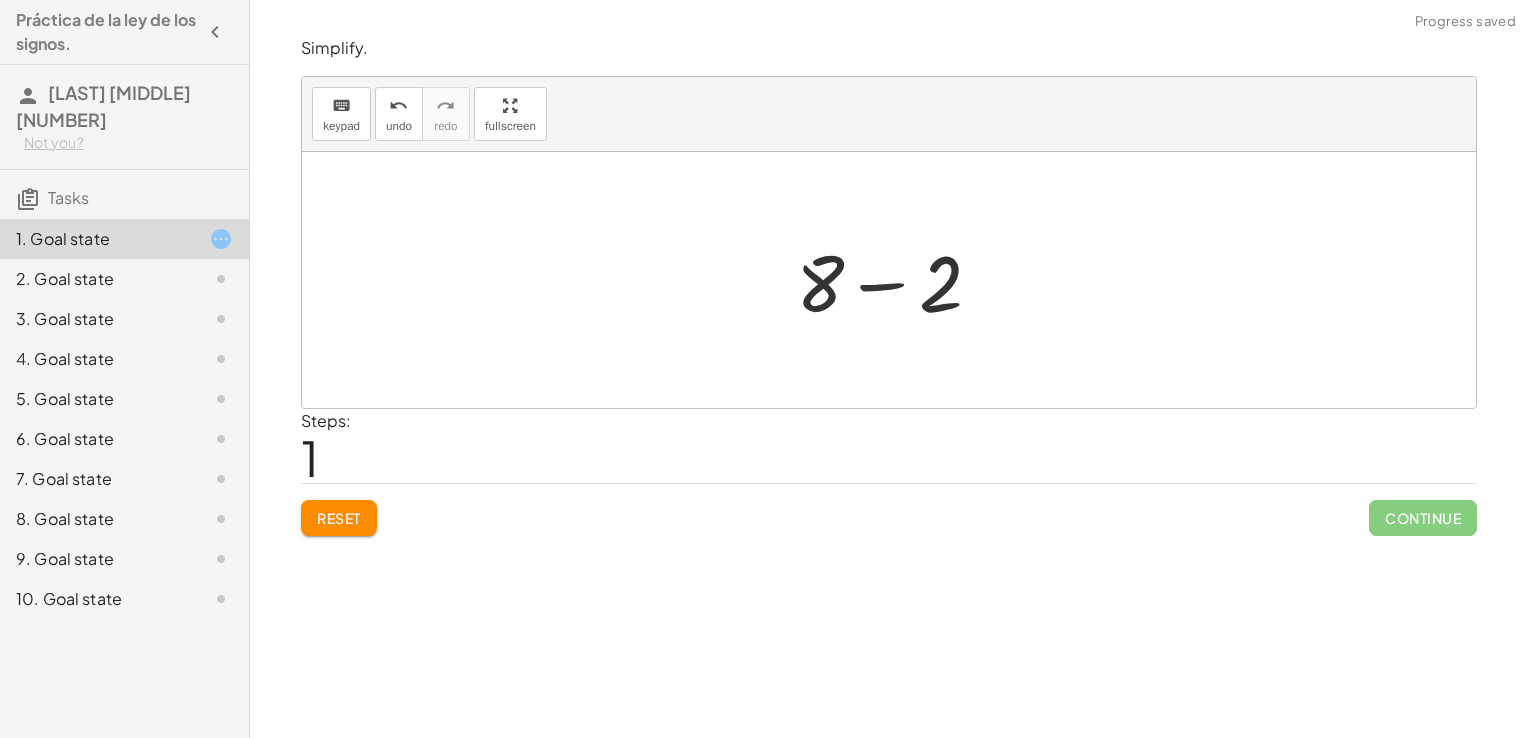 click at bounding box center [897, 280] 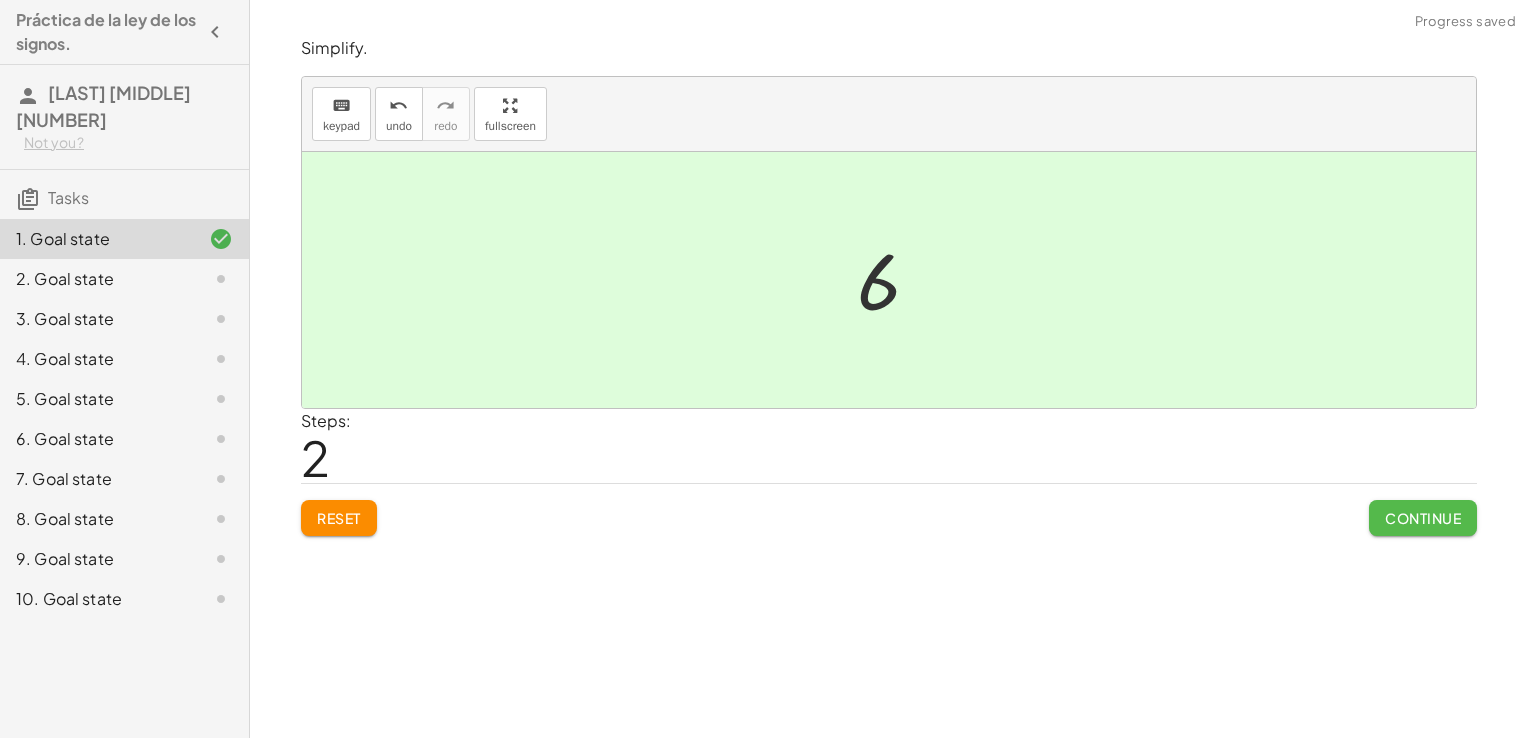click on "Continue" 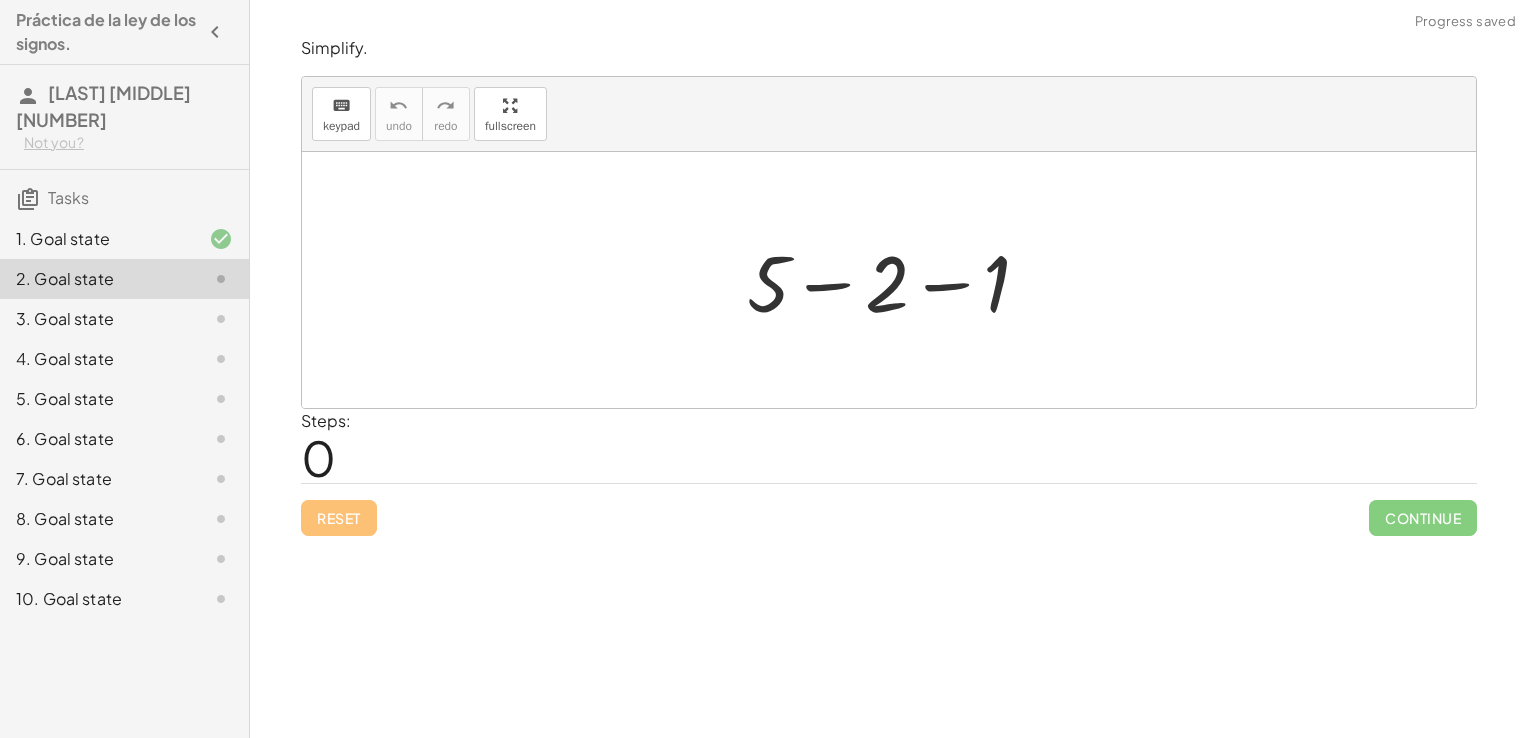 click at bounding box center [896, 280] 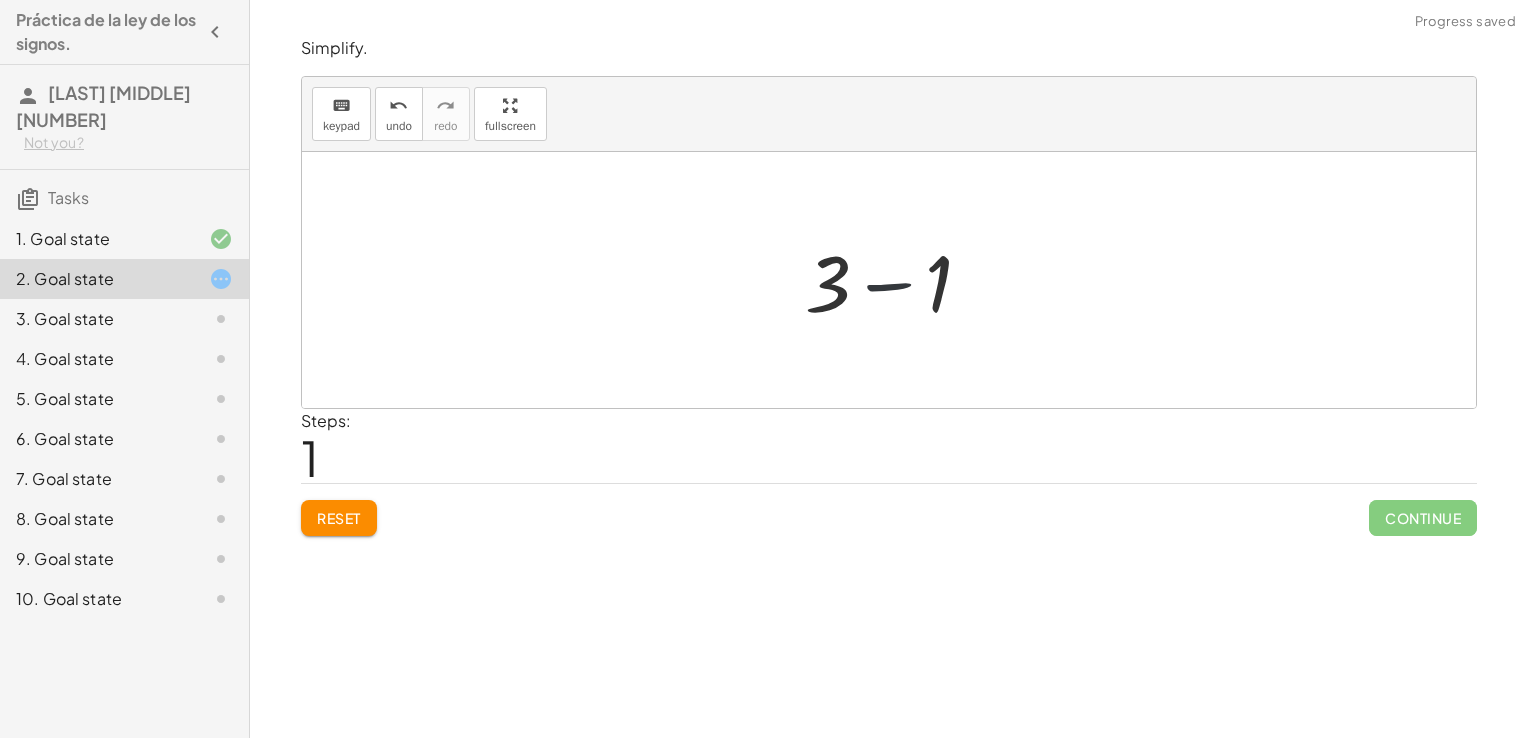 click at bounding box center (896, 280) 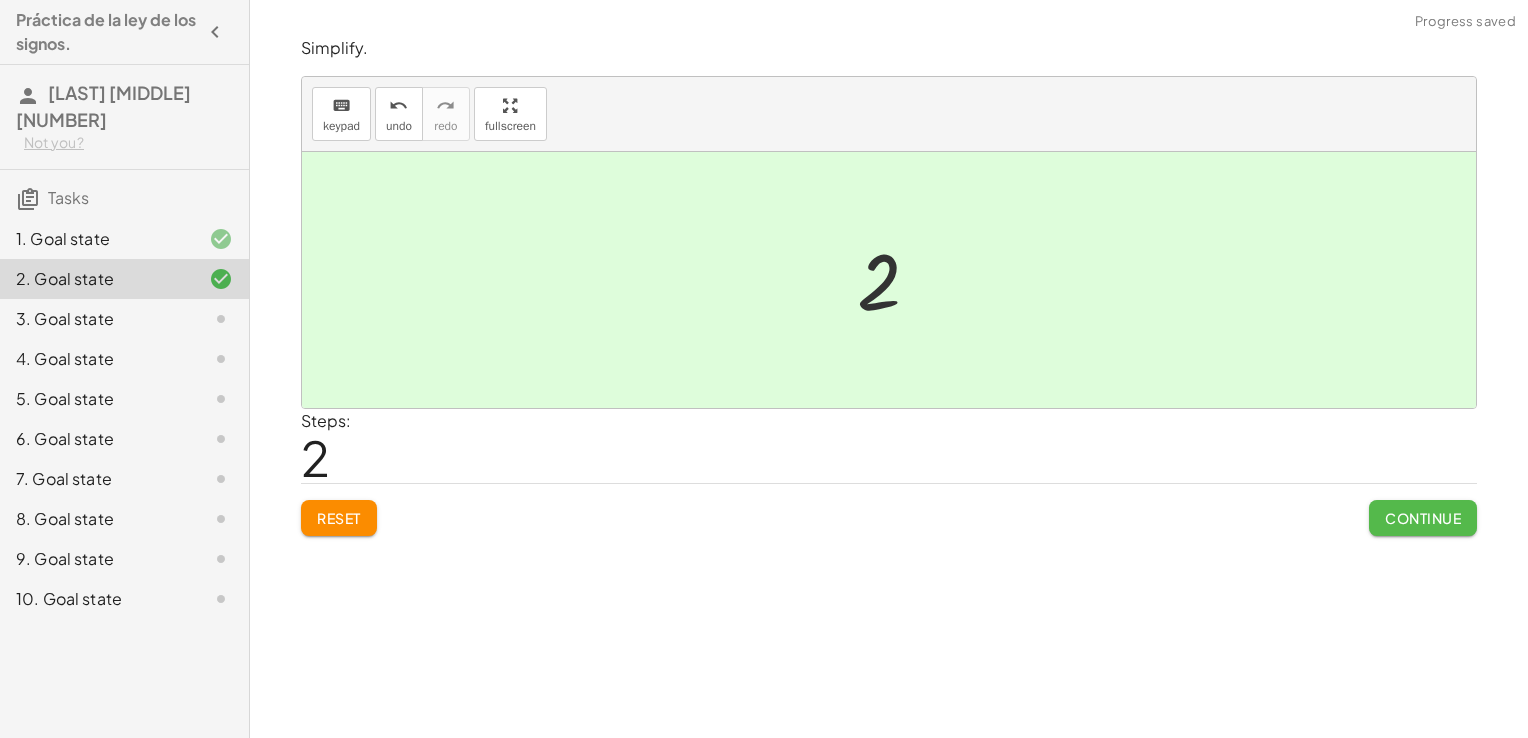 click on "Continue" 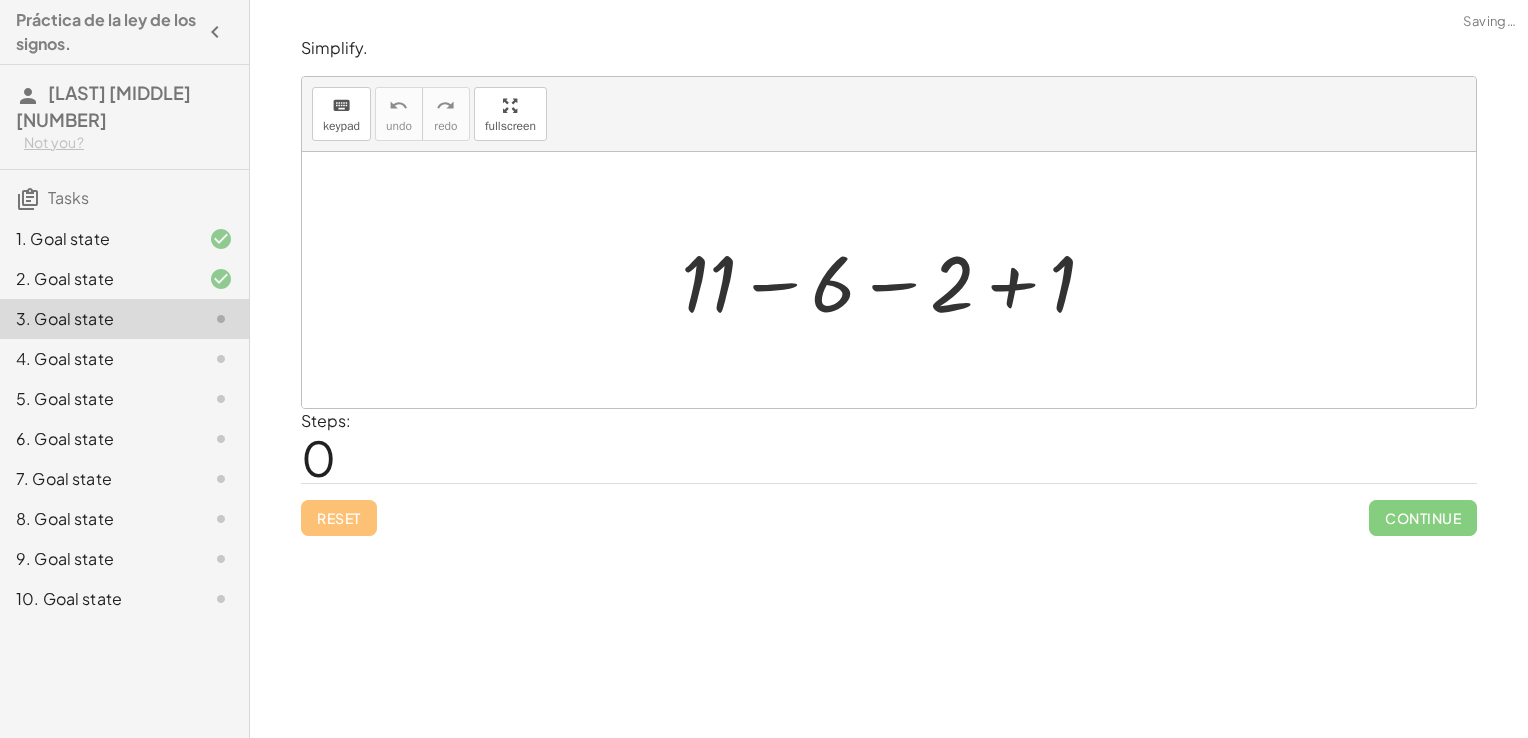 click at bounding box center [896, 280] 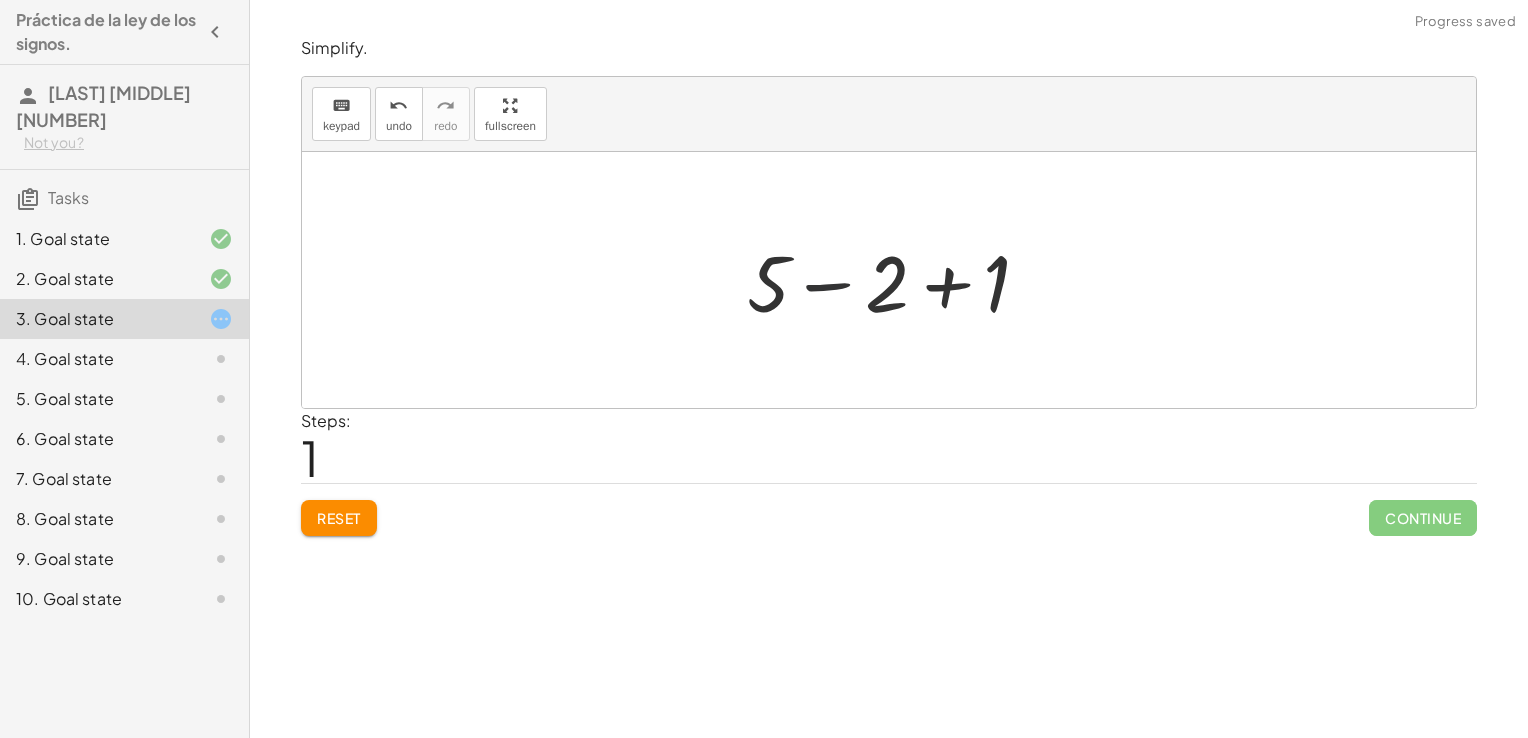 click at bounding box center [896, 280] 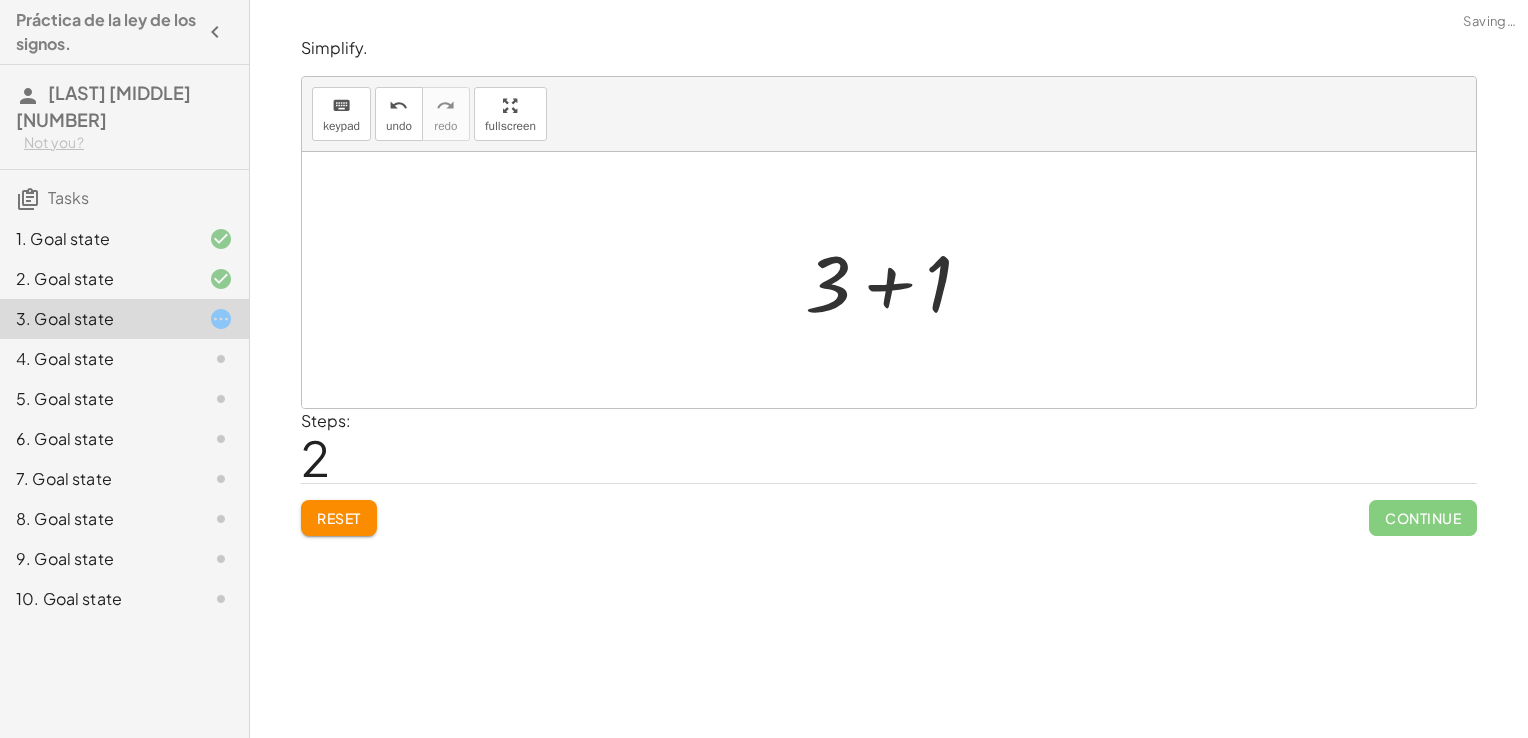 click at bounding box center (896, 280) 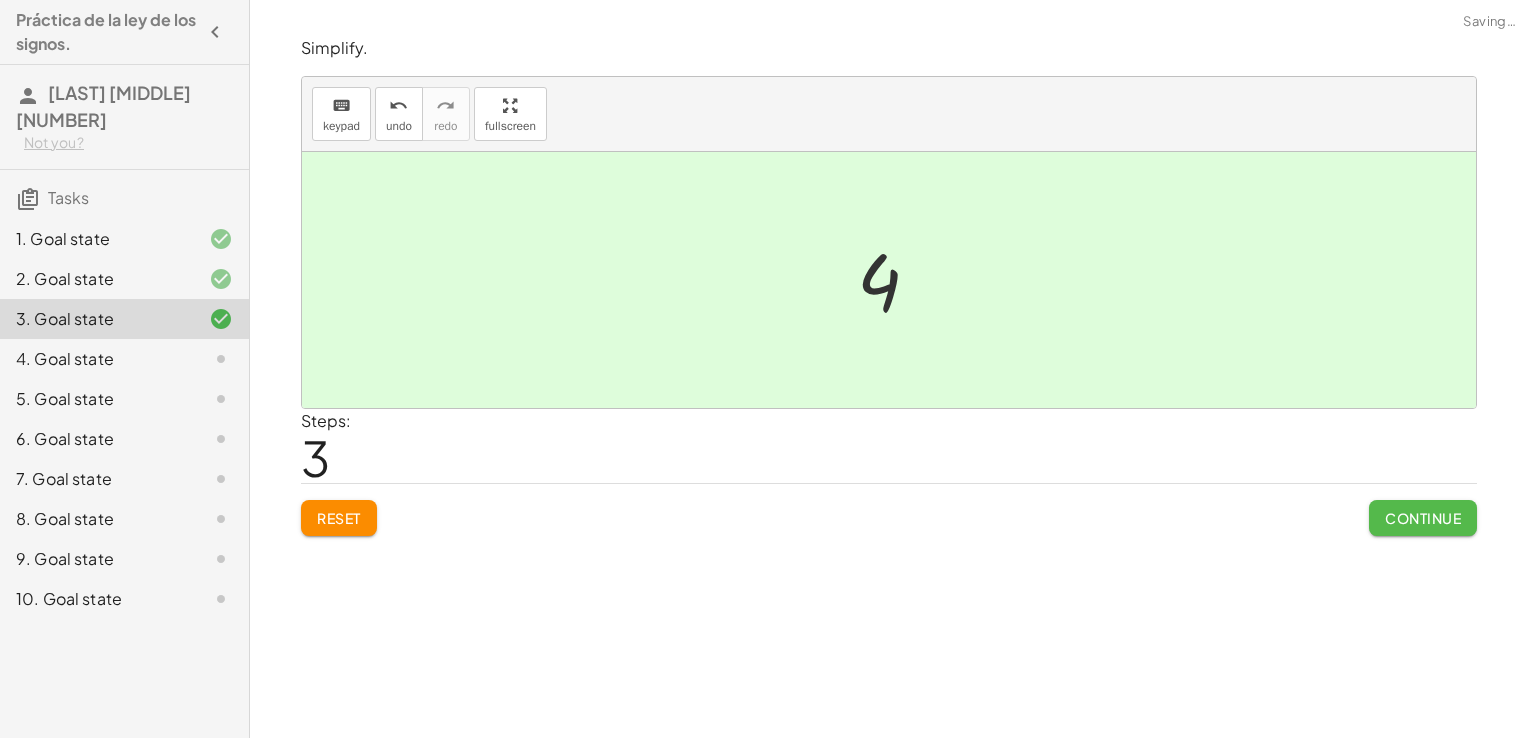 click on "Continue" 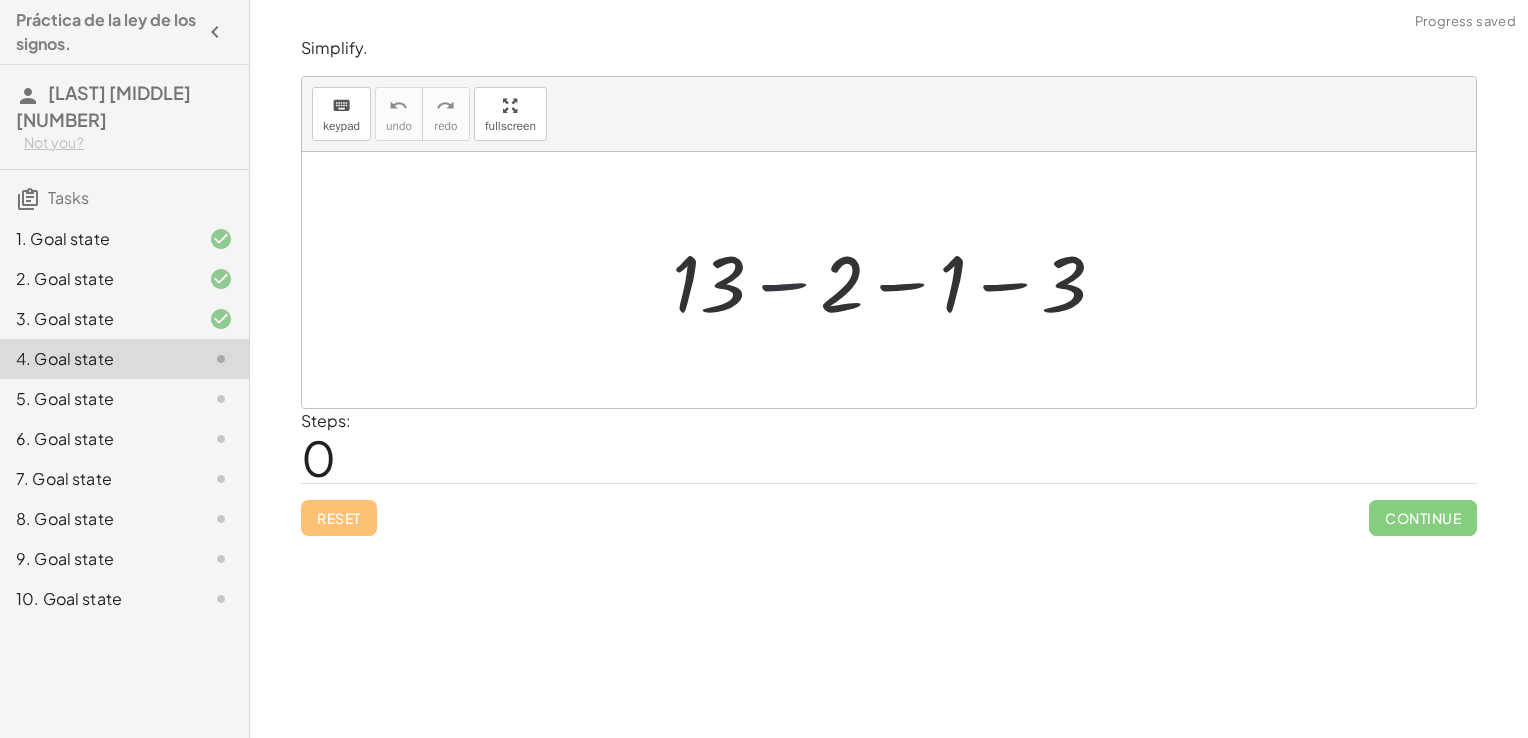 click at bounding box center [897, 280] 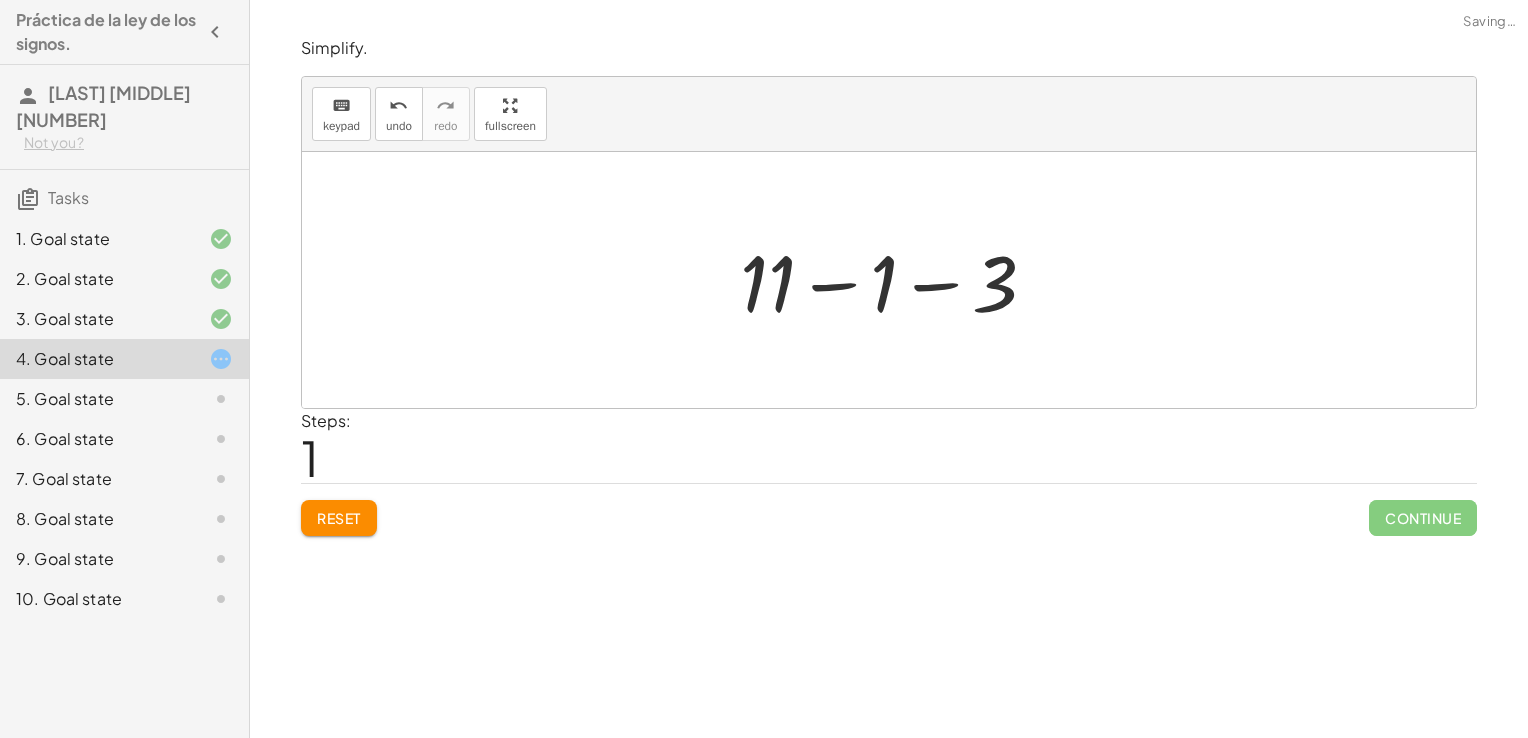 click at bounding box center (896, 280) 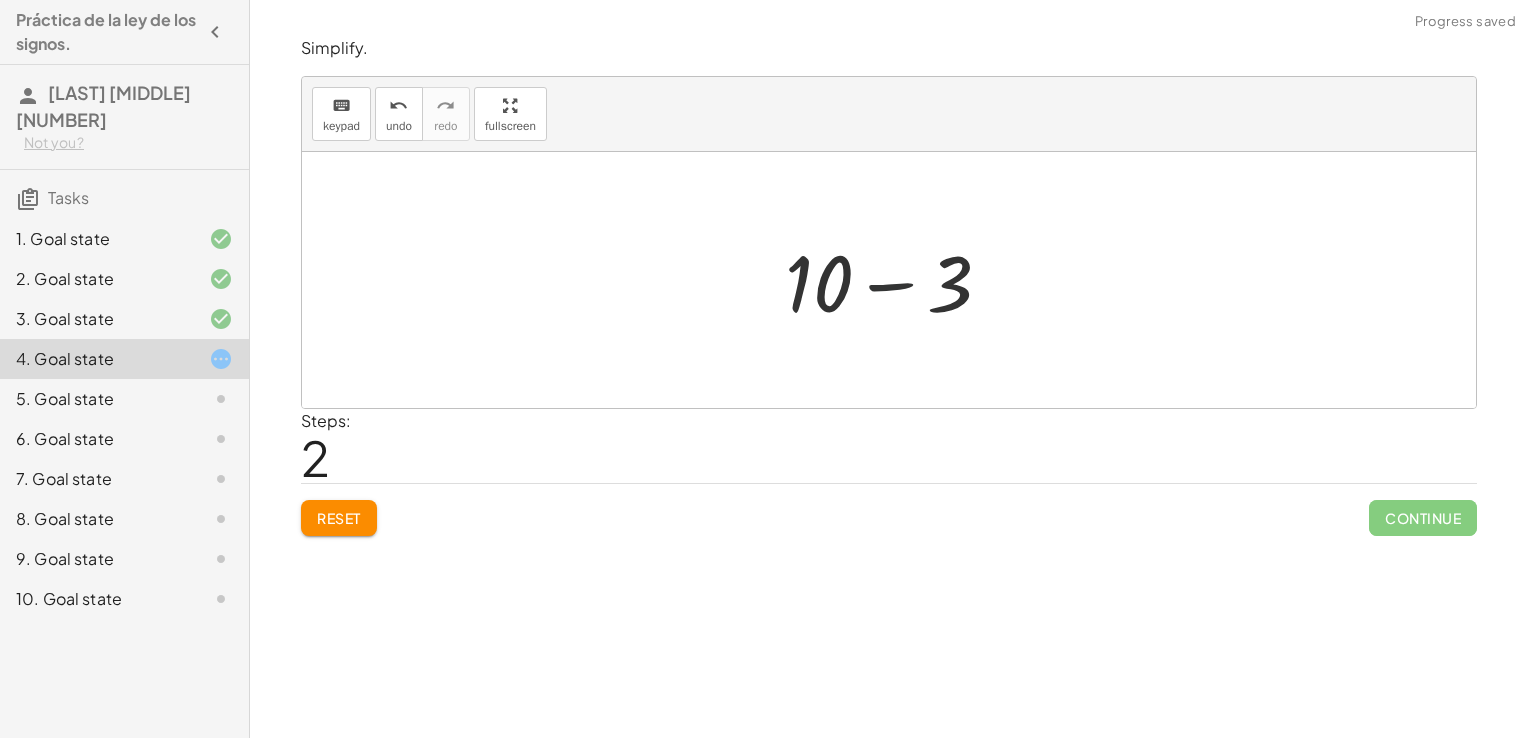 click at bounding box center [896, 280] 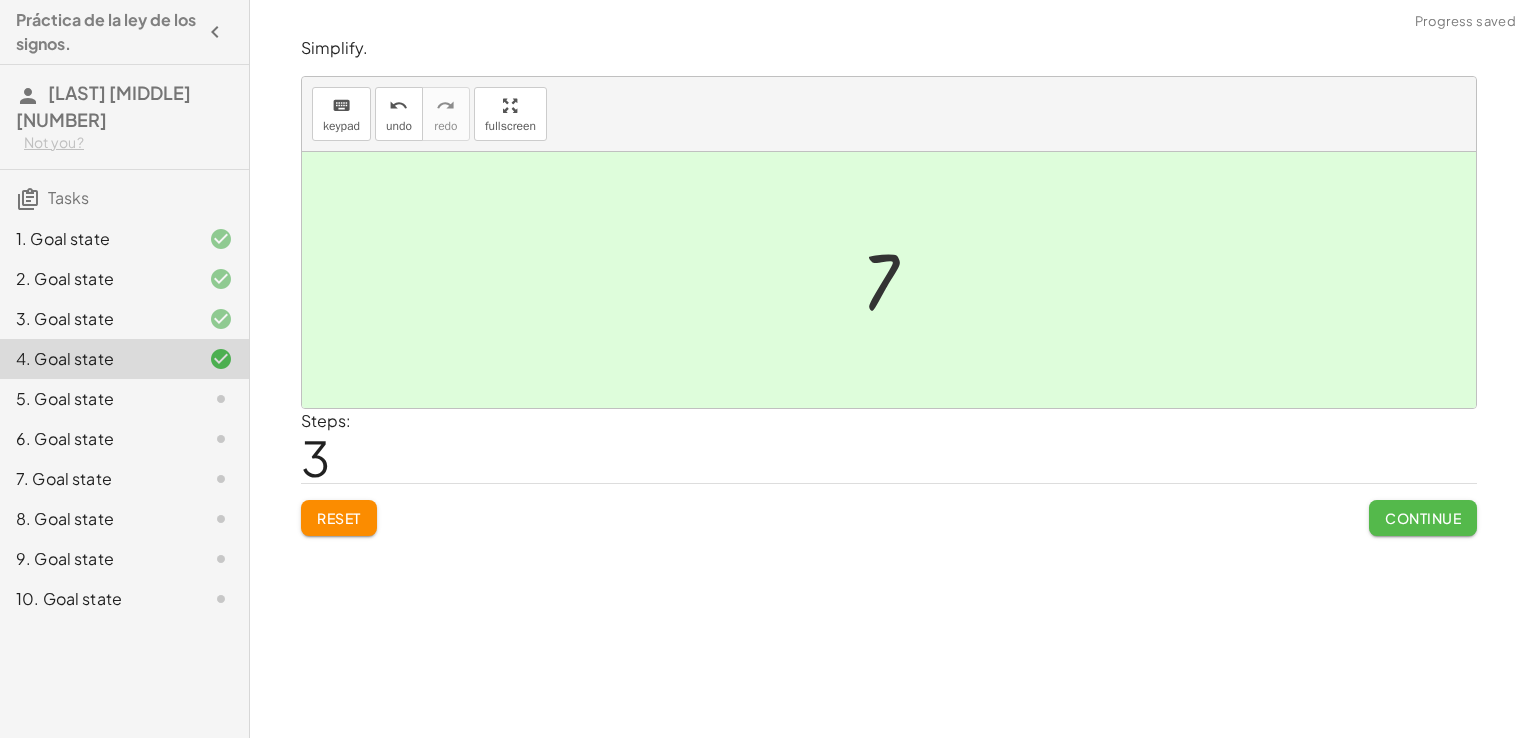 click on "Continue" at bounding box center (1423, 518) 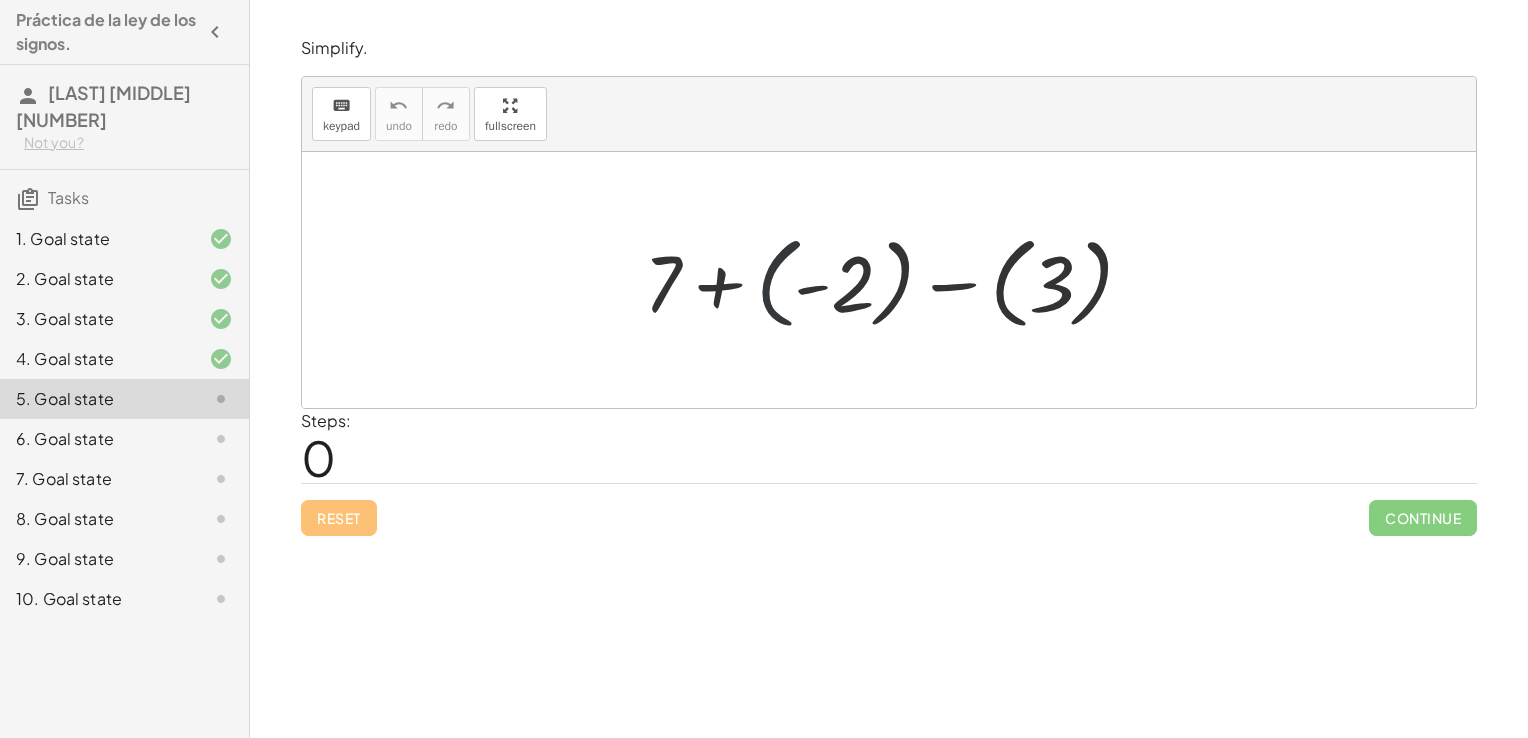 click at bounding box center [897, 280] 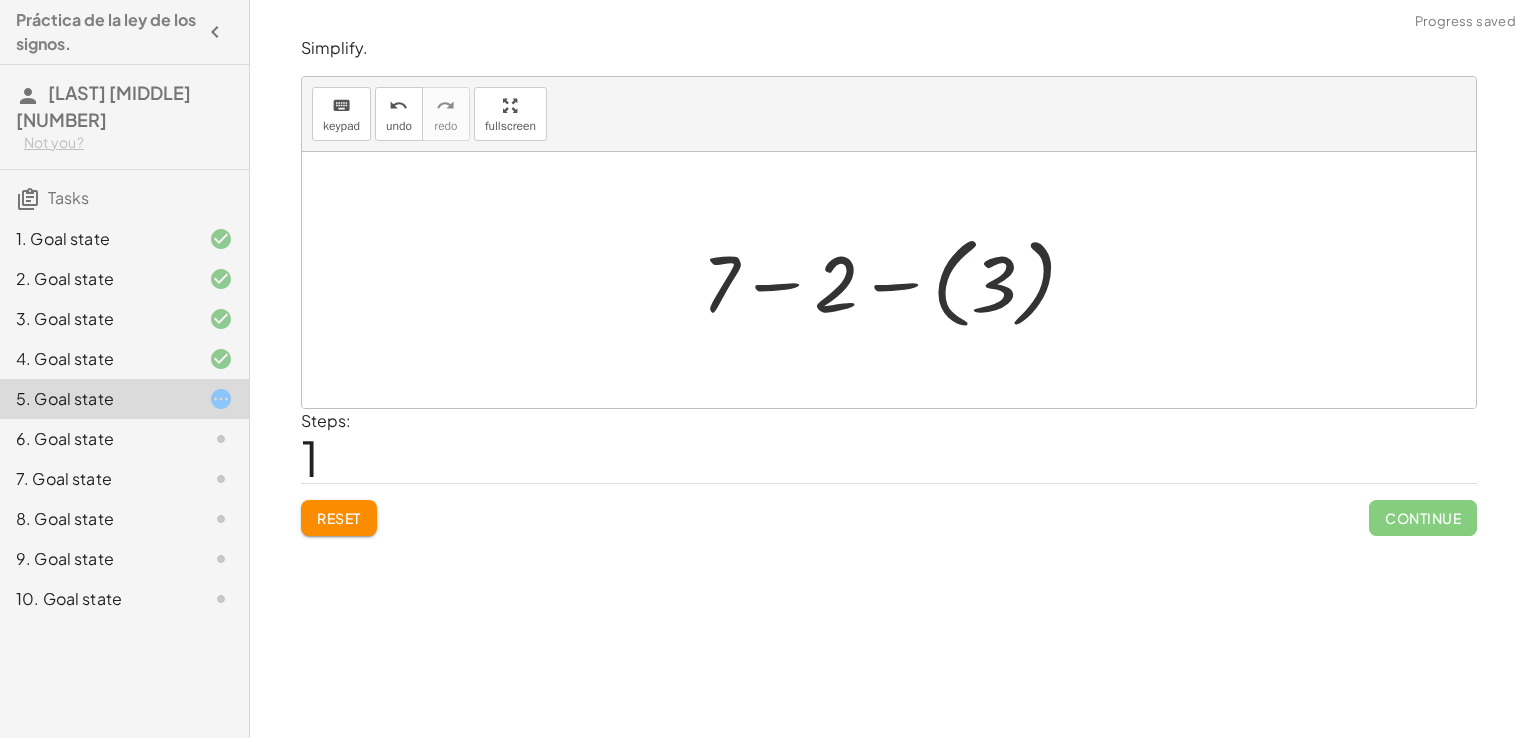 click at bounding box center [897, 280] 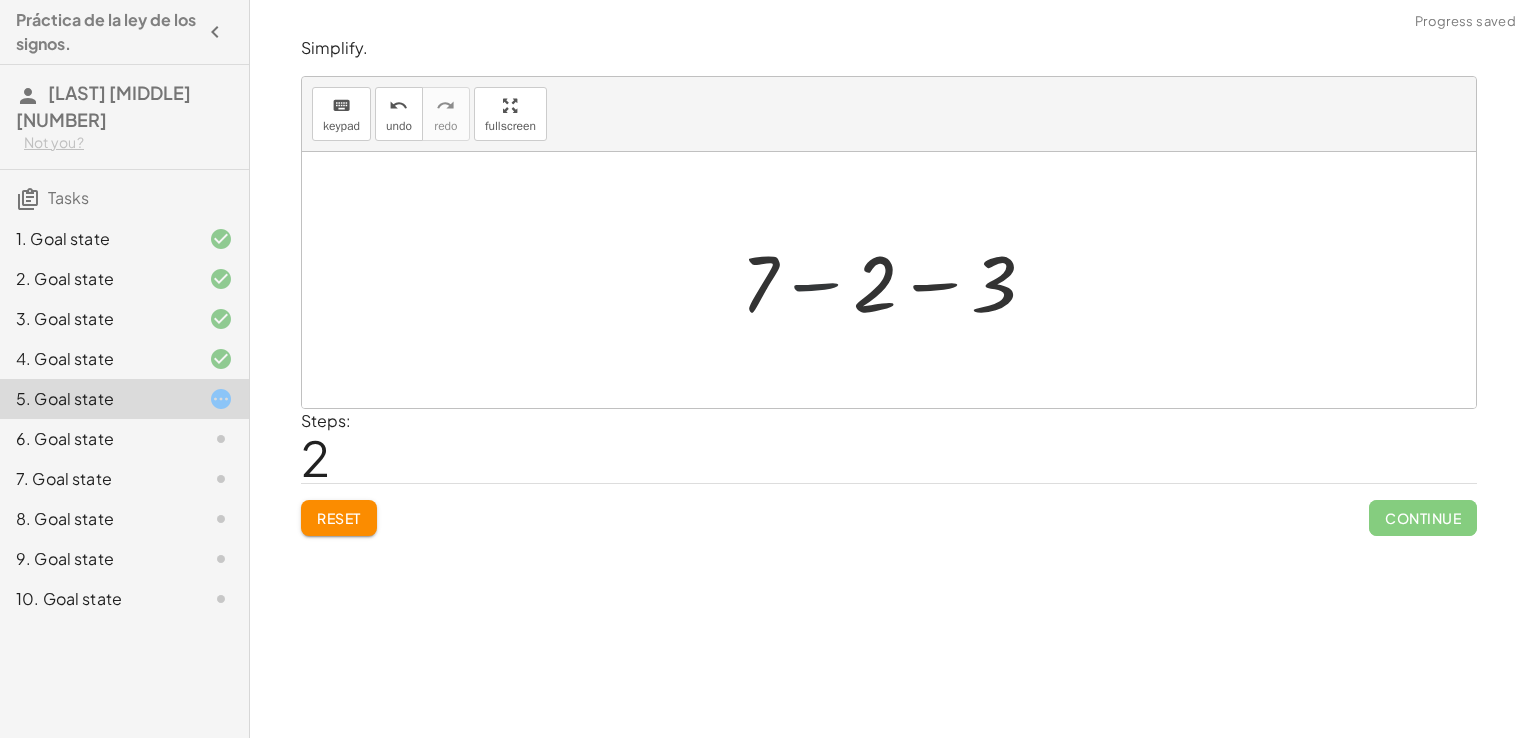 click at bounding box center (896, 280) 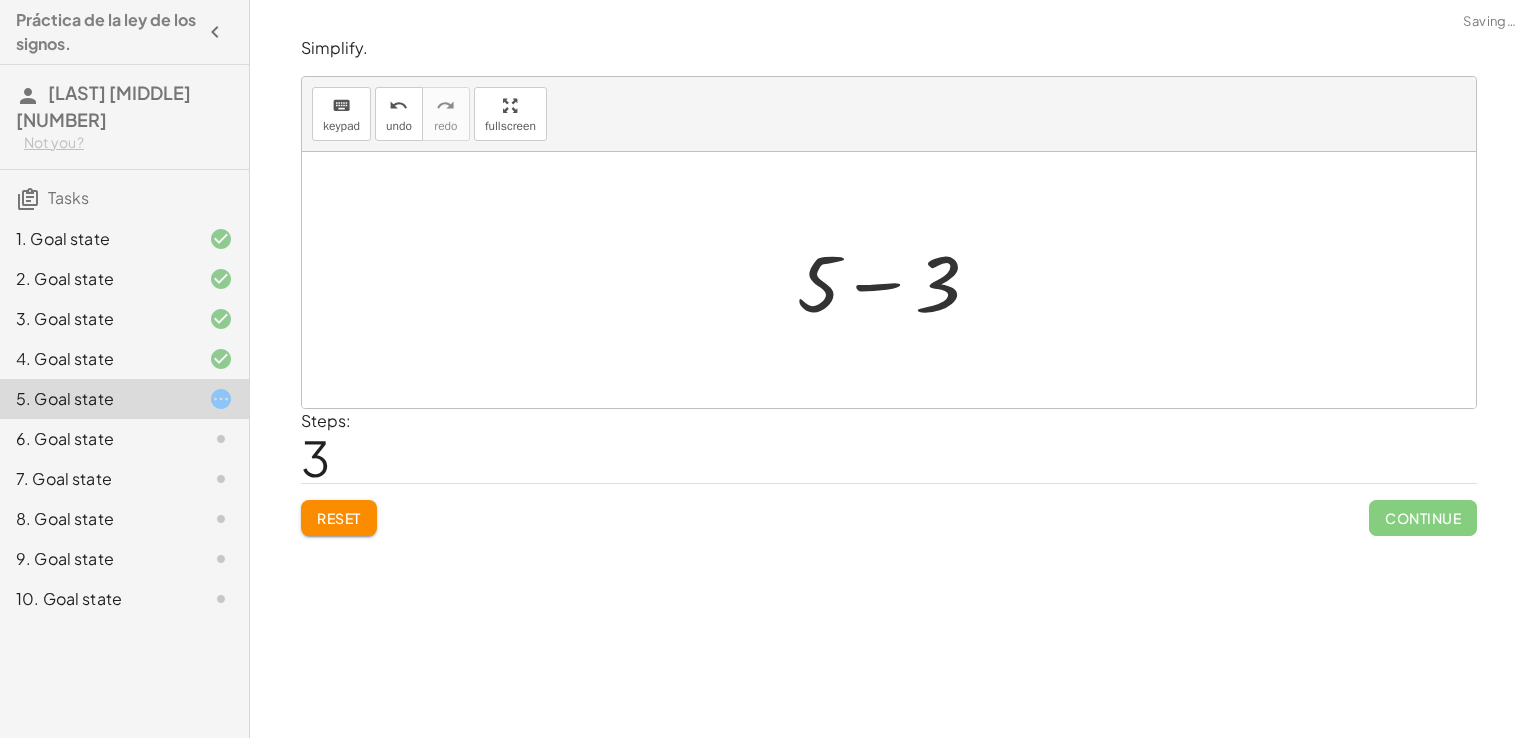 click at bounding box center (896, 280) 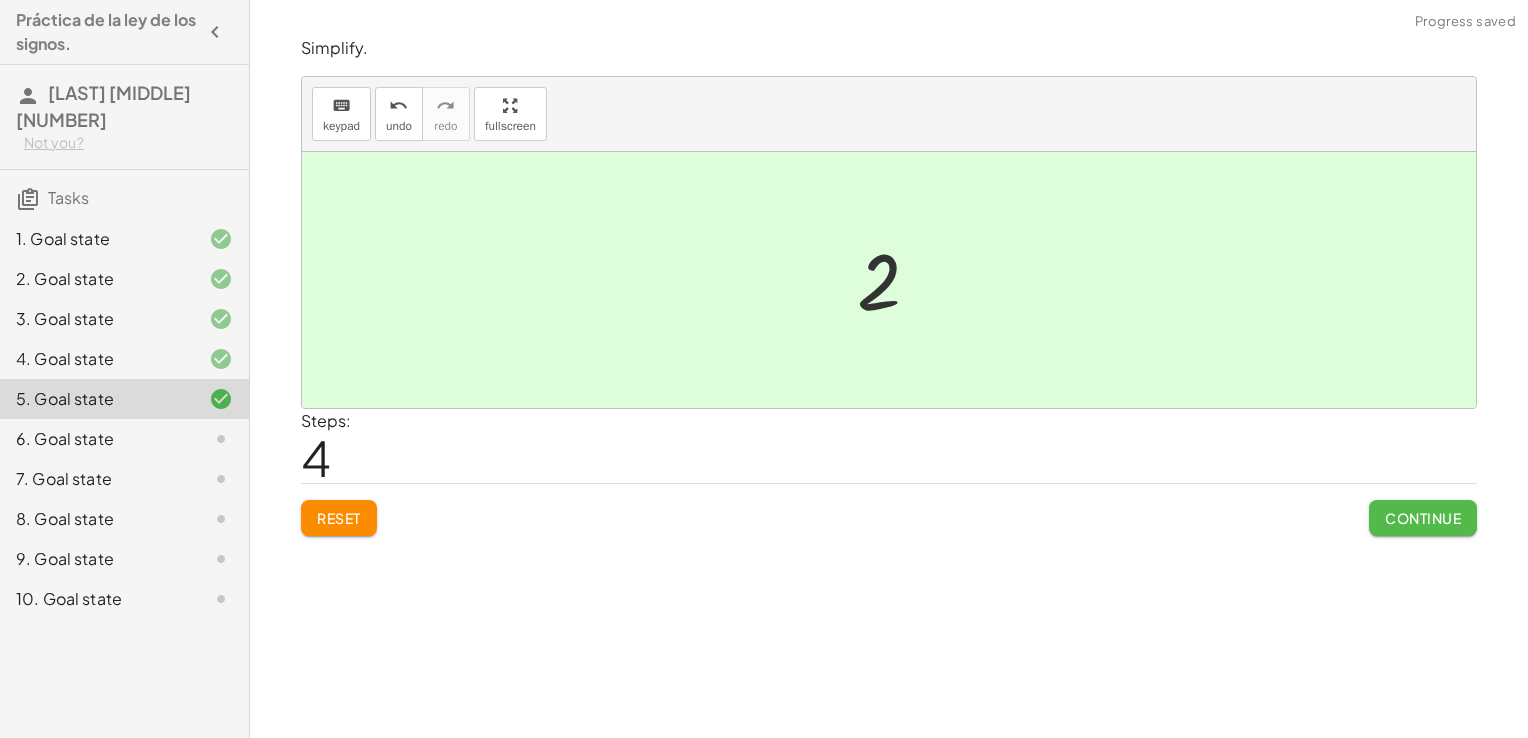 click on "Continue" at bounding box center (1423, 518) 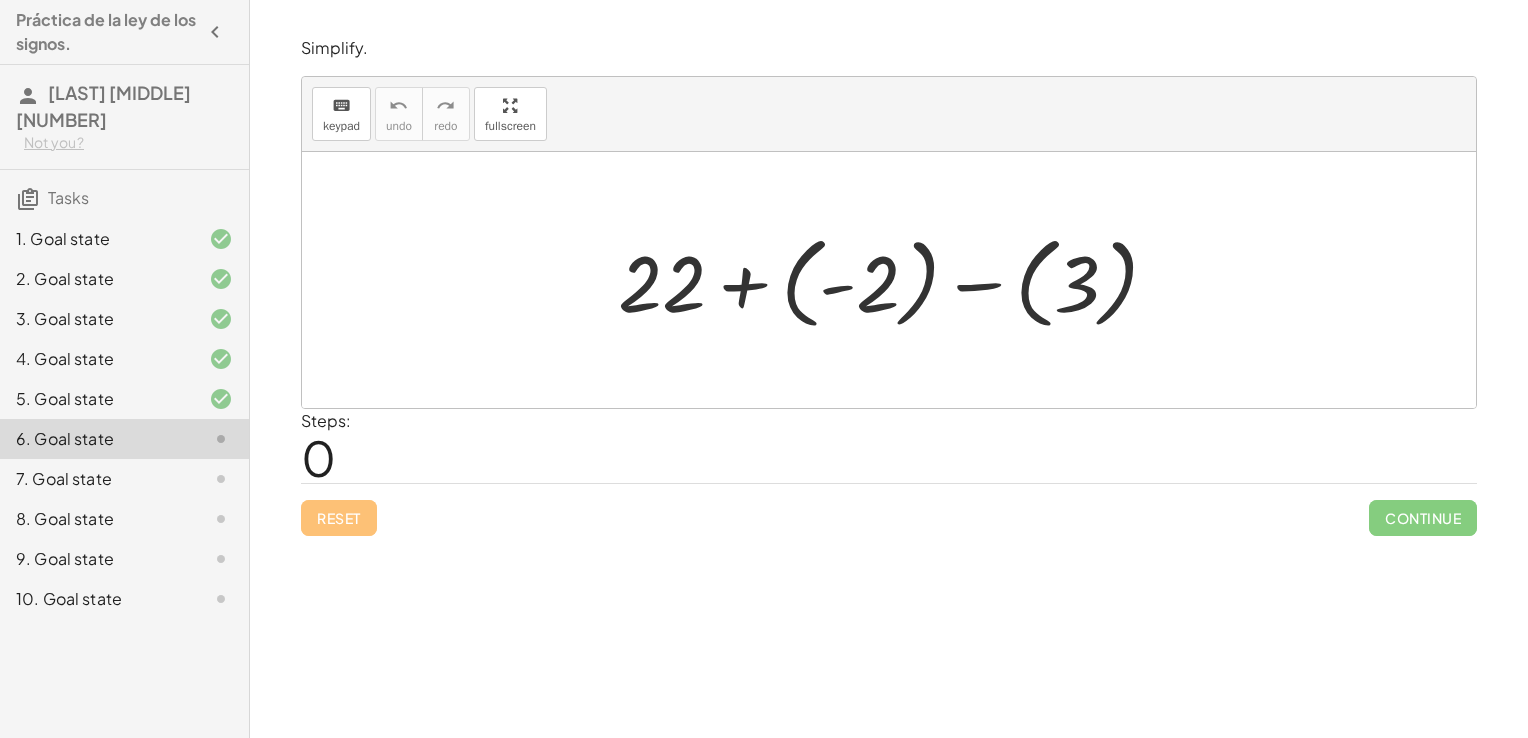 click at bounding box center (896, 280) 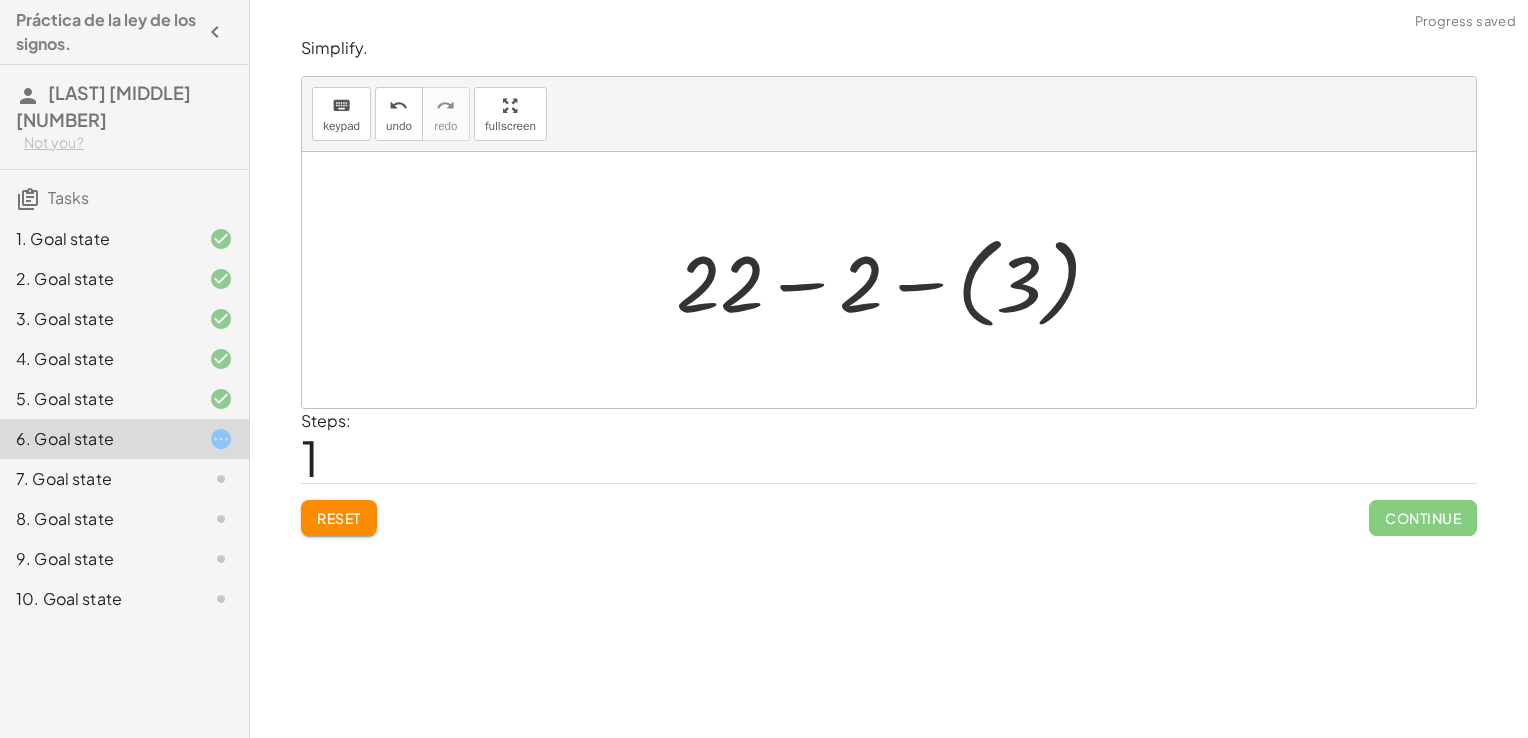 click at bounding box center (896, 280) 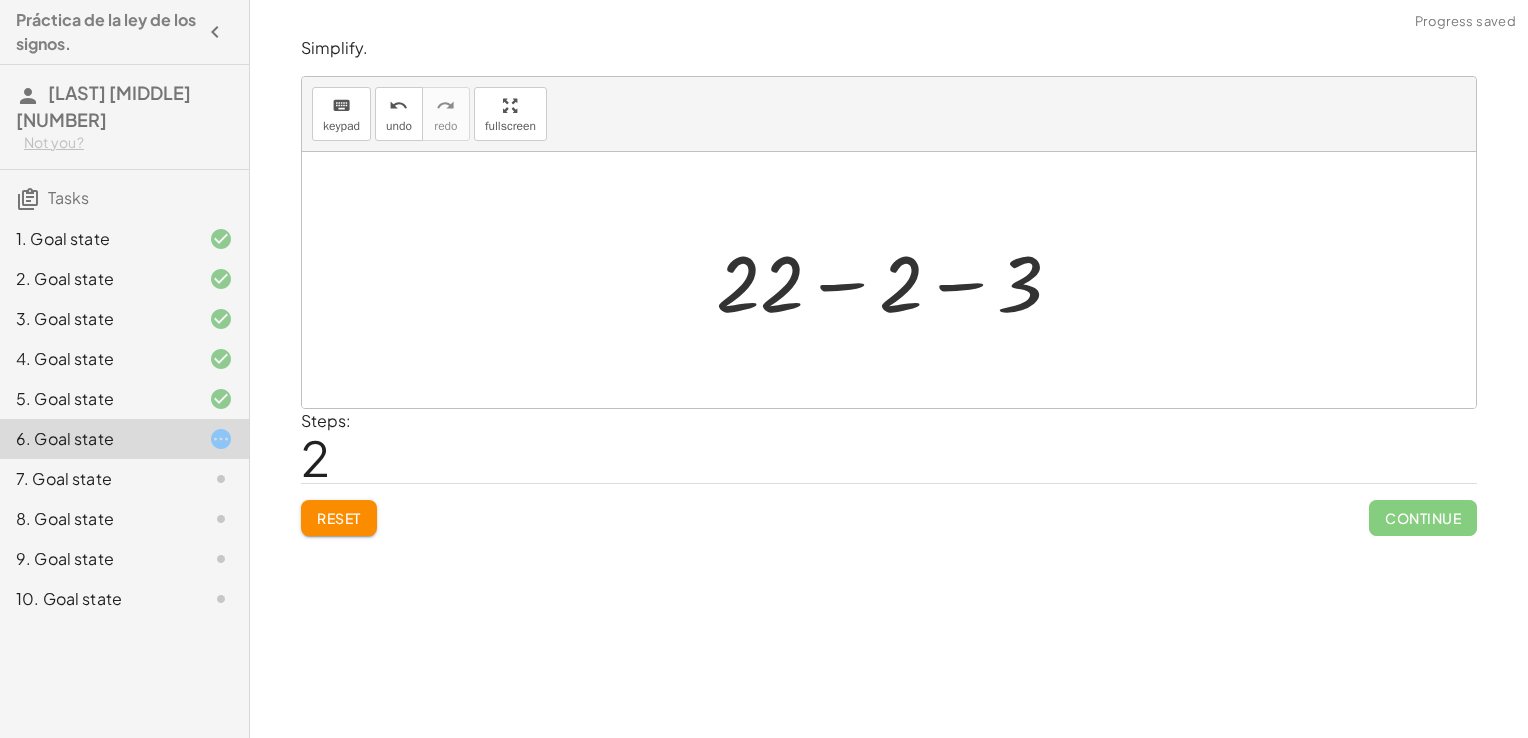 click at bounding box center (897, 280) 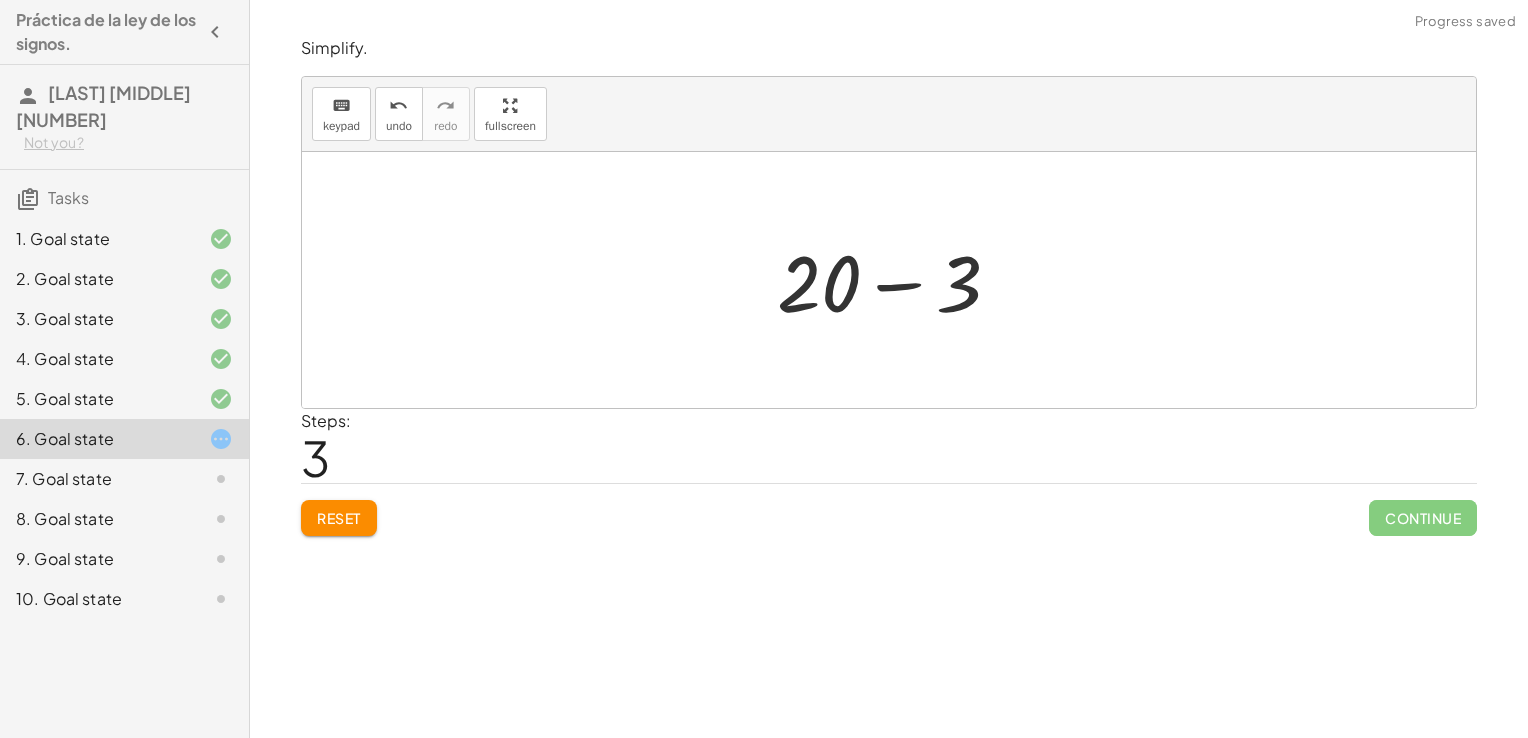 click at bounding box center (896, 280) 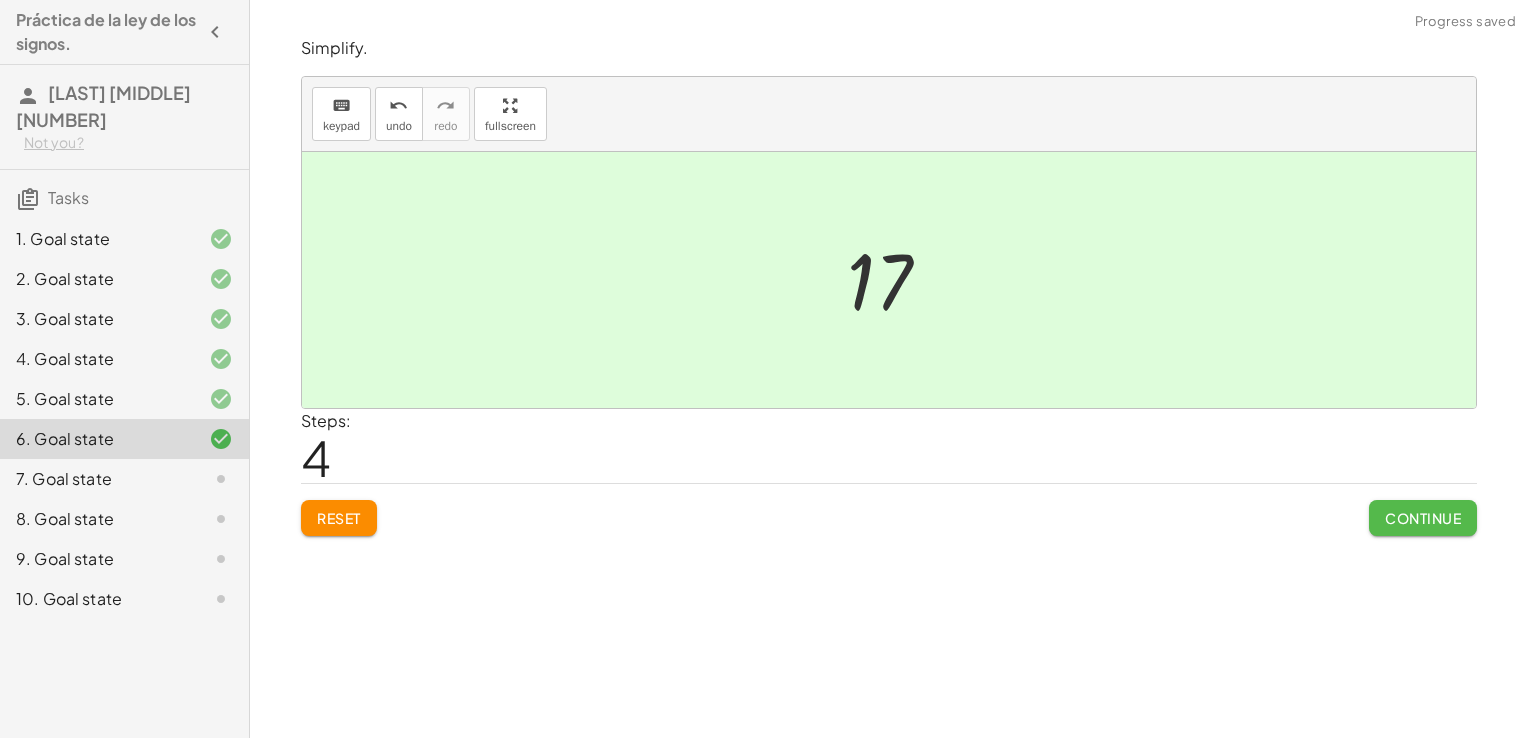click on "Continue" 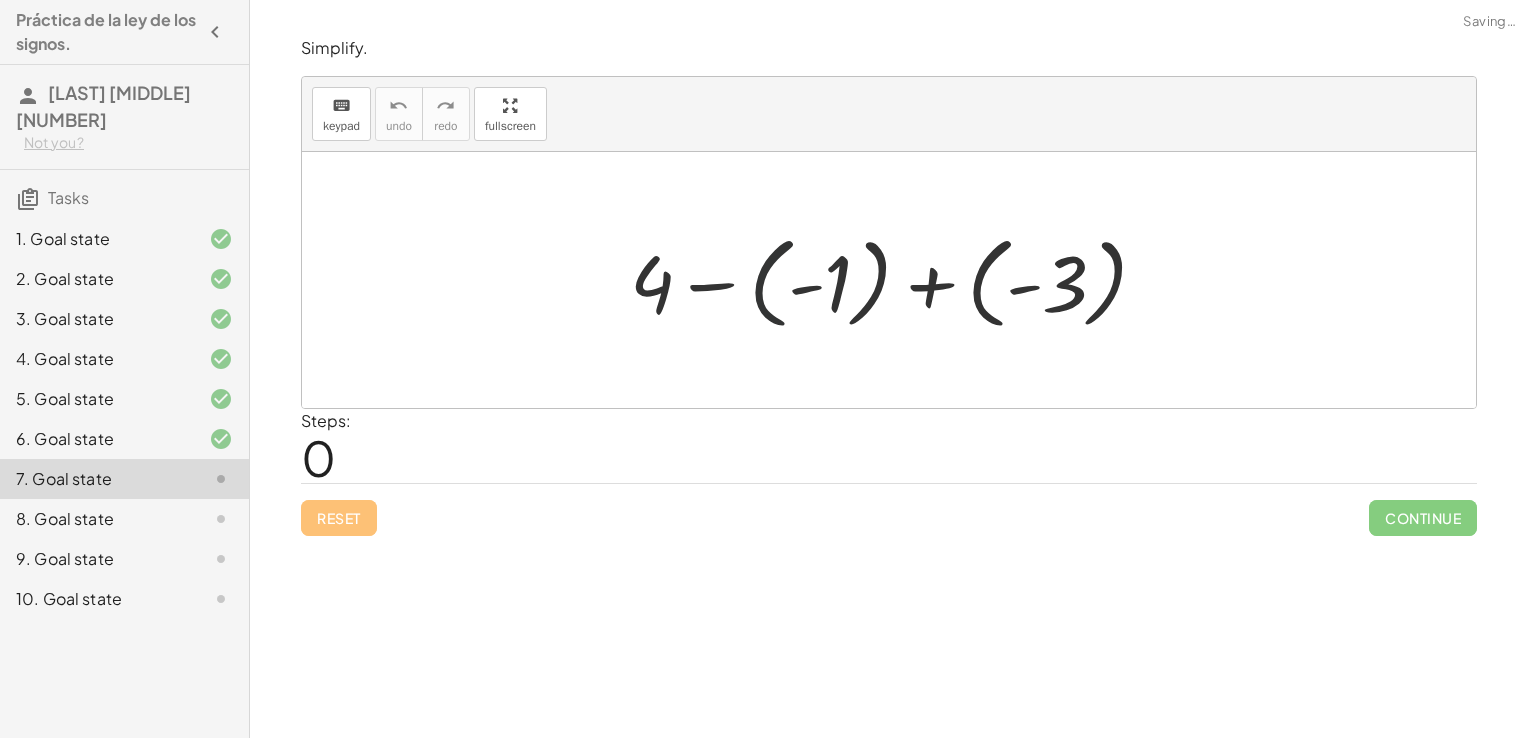 click at bounding box center (896, 280) 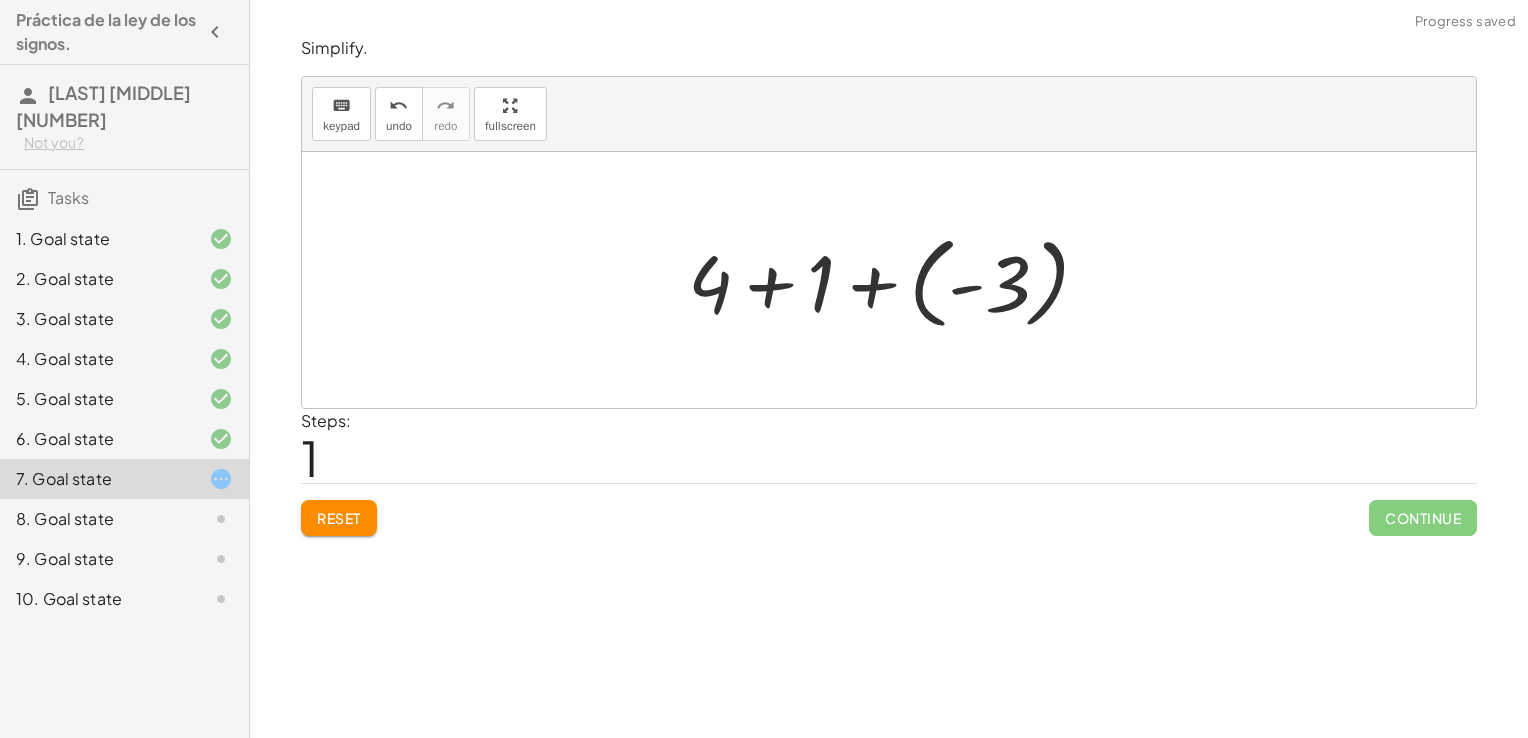 click at bounding box center (897, 280) 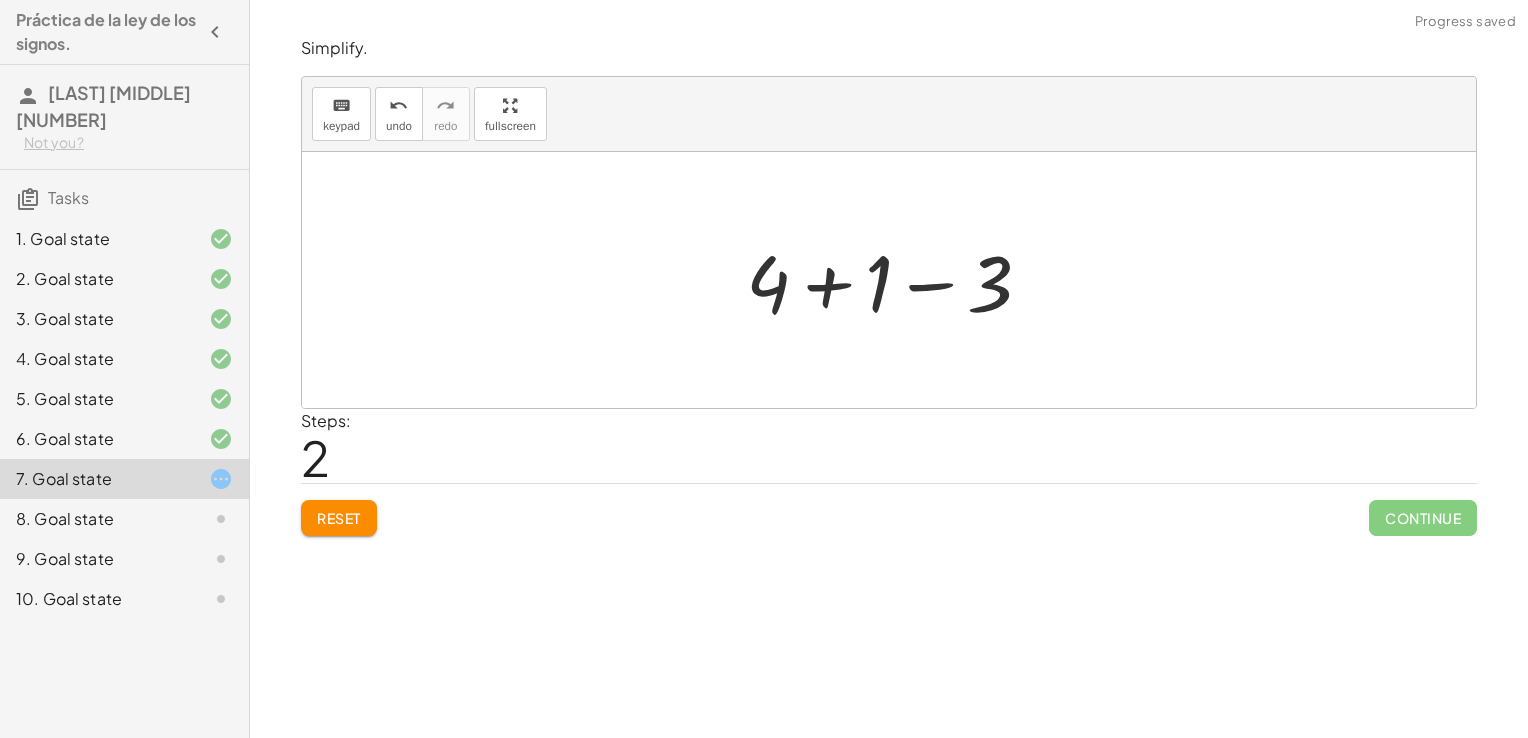 click at bounding box center (897, 280) 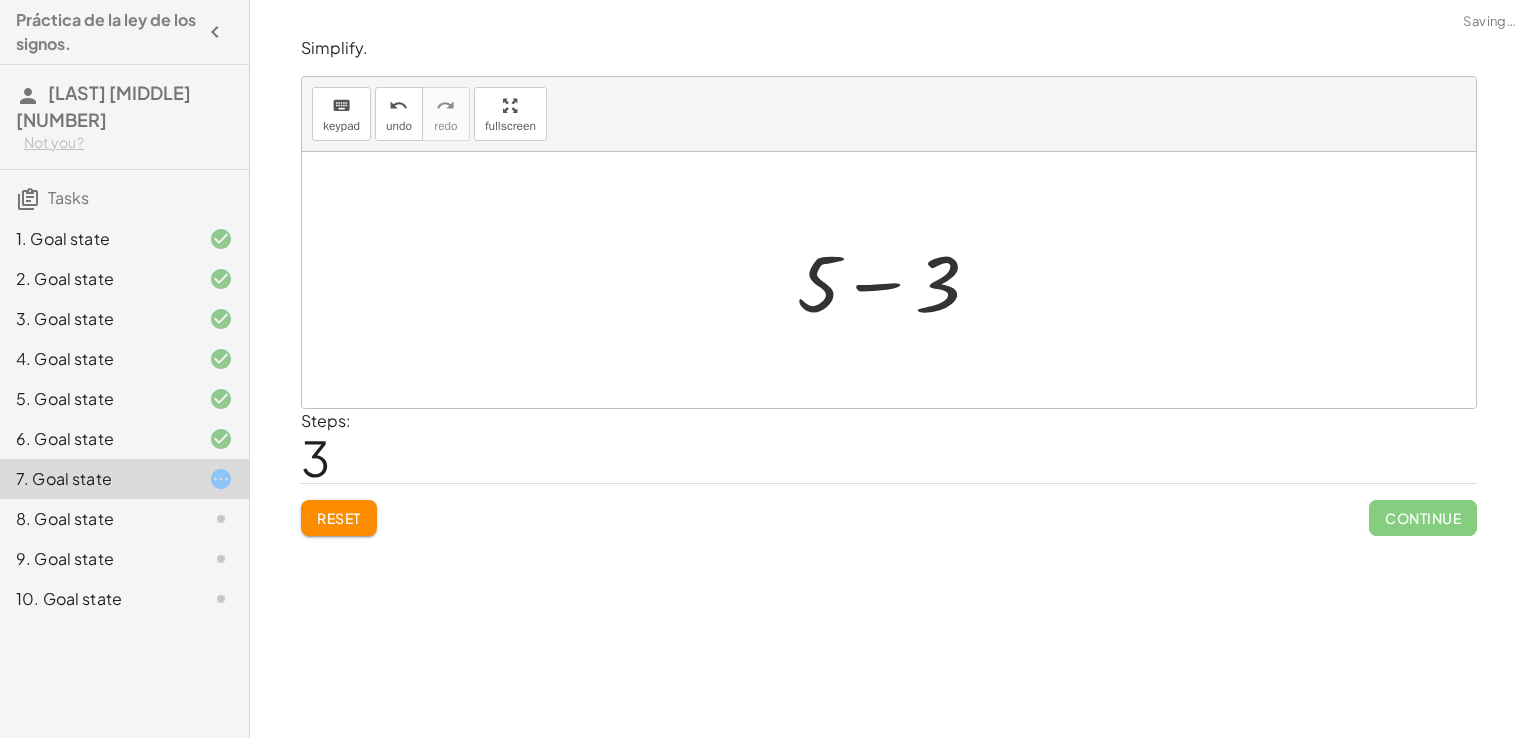 click at bounding box center [896, 280] 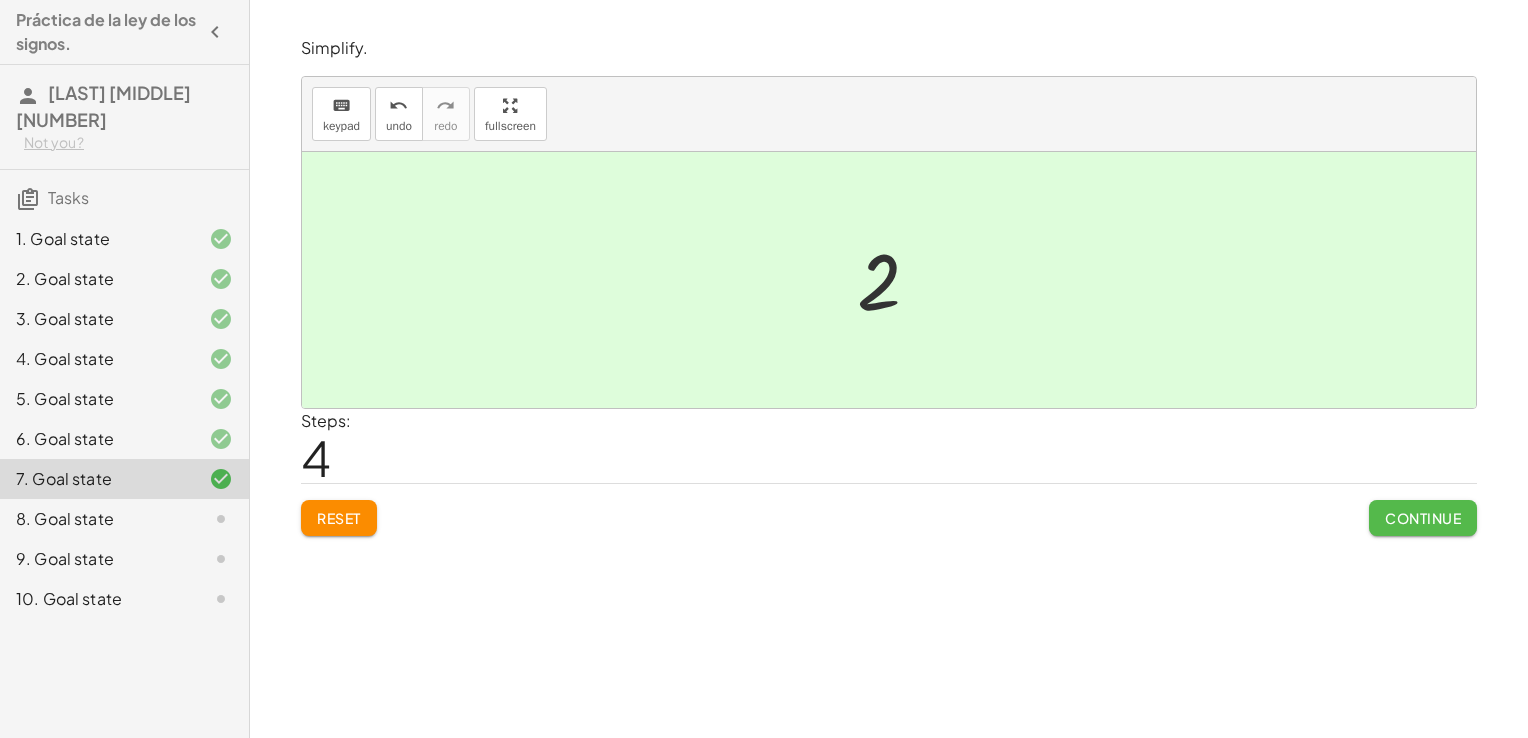 click on "Continue" 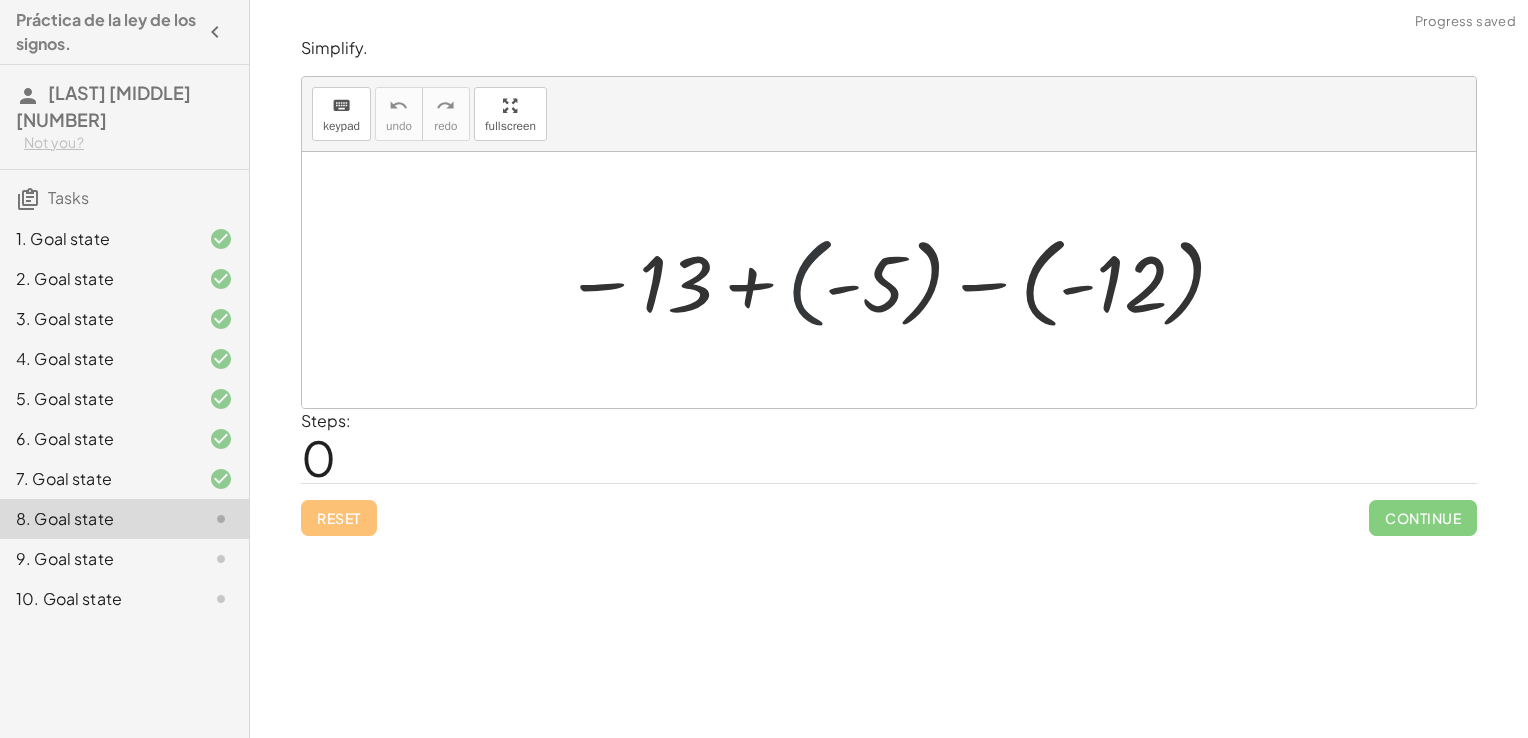 click at bounding box center [896, 280] 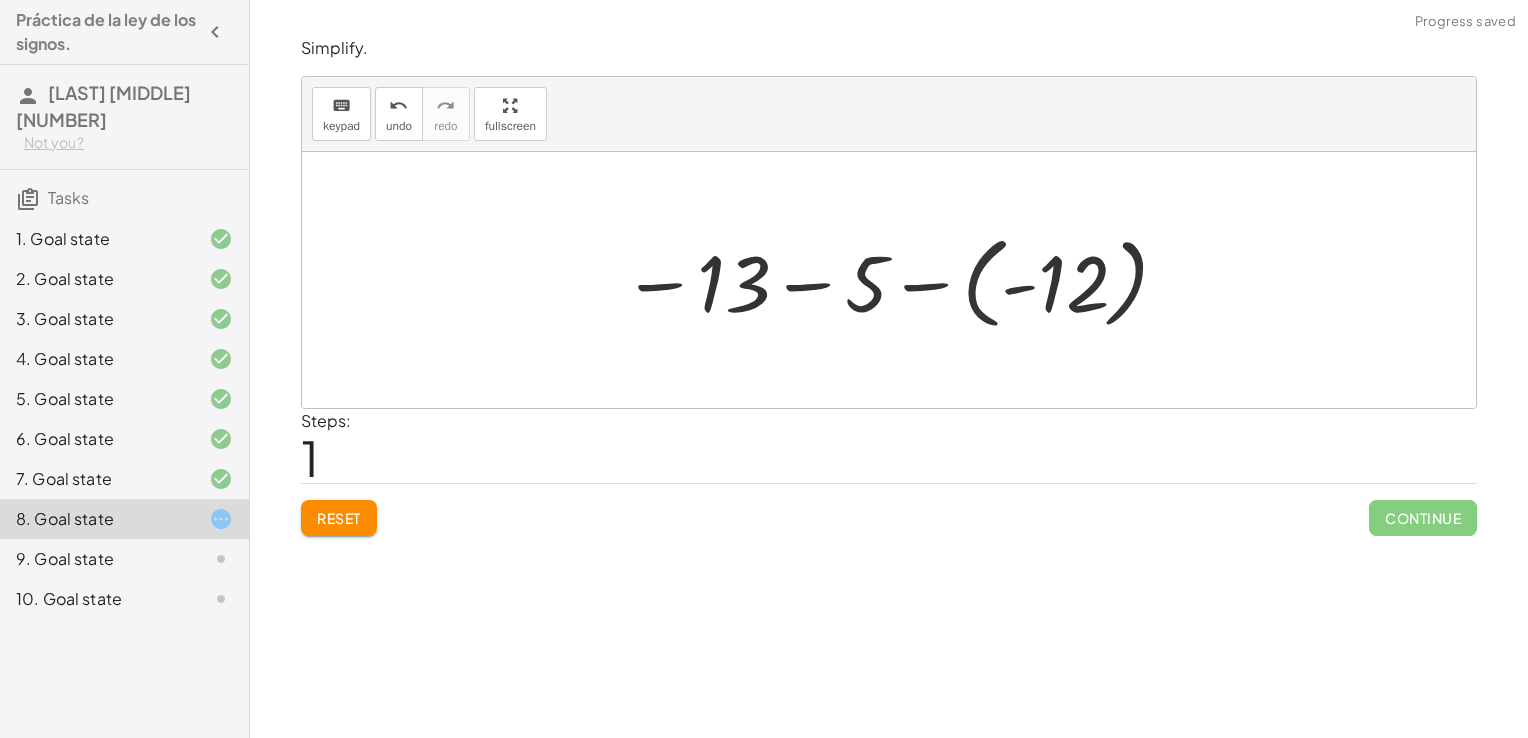 click at bounding box center (896, 280) 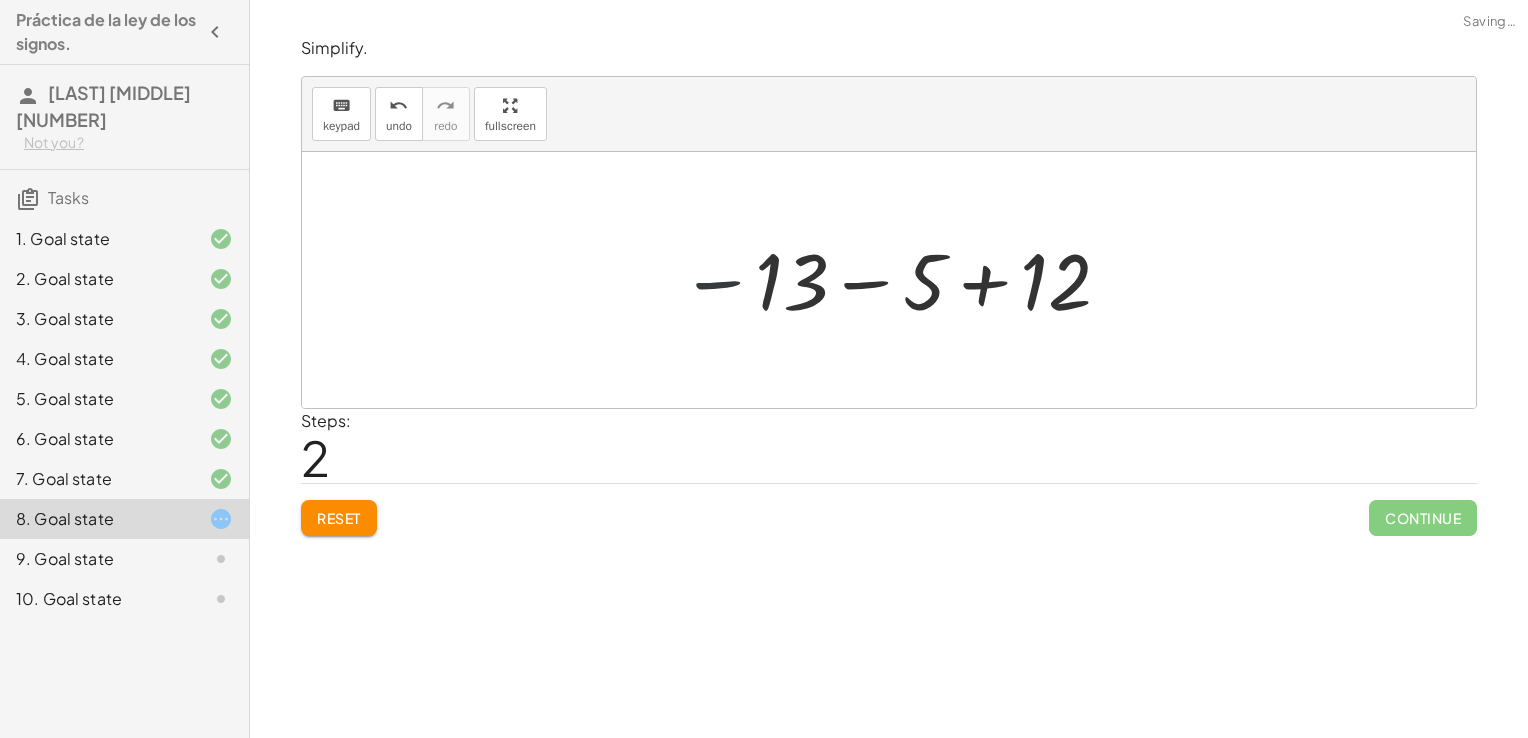 click at bounding box center (897, 280) 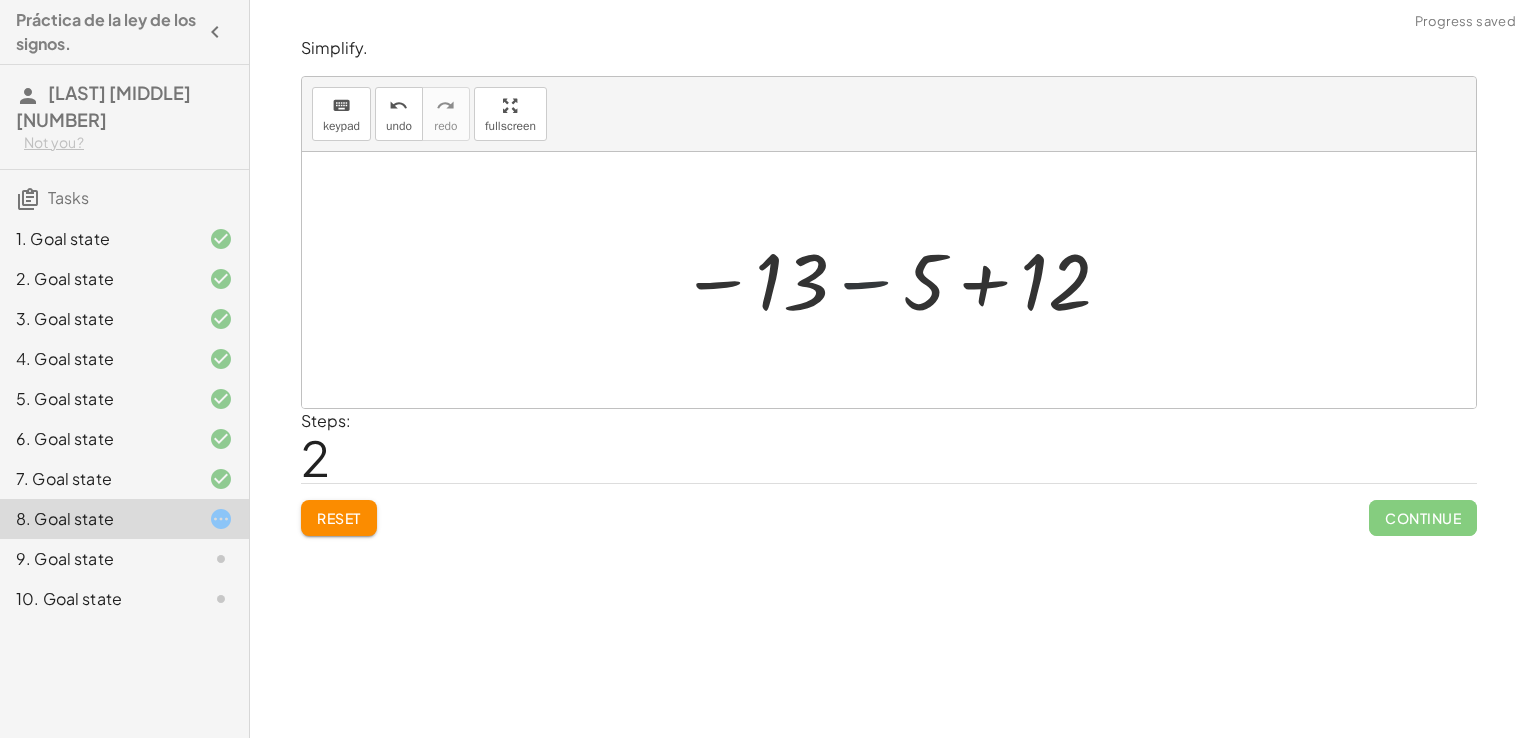 click at bounding box center (897, 280) 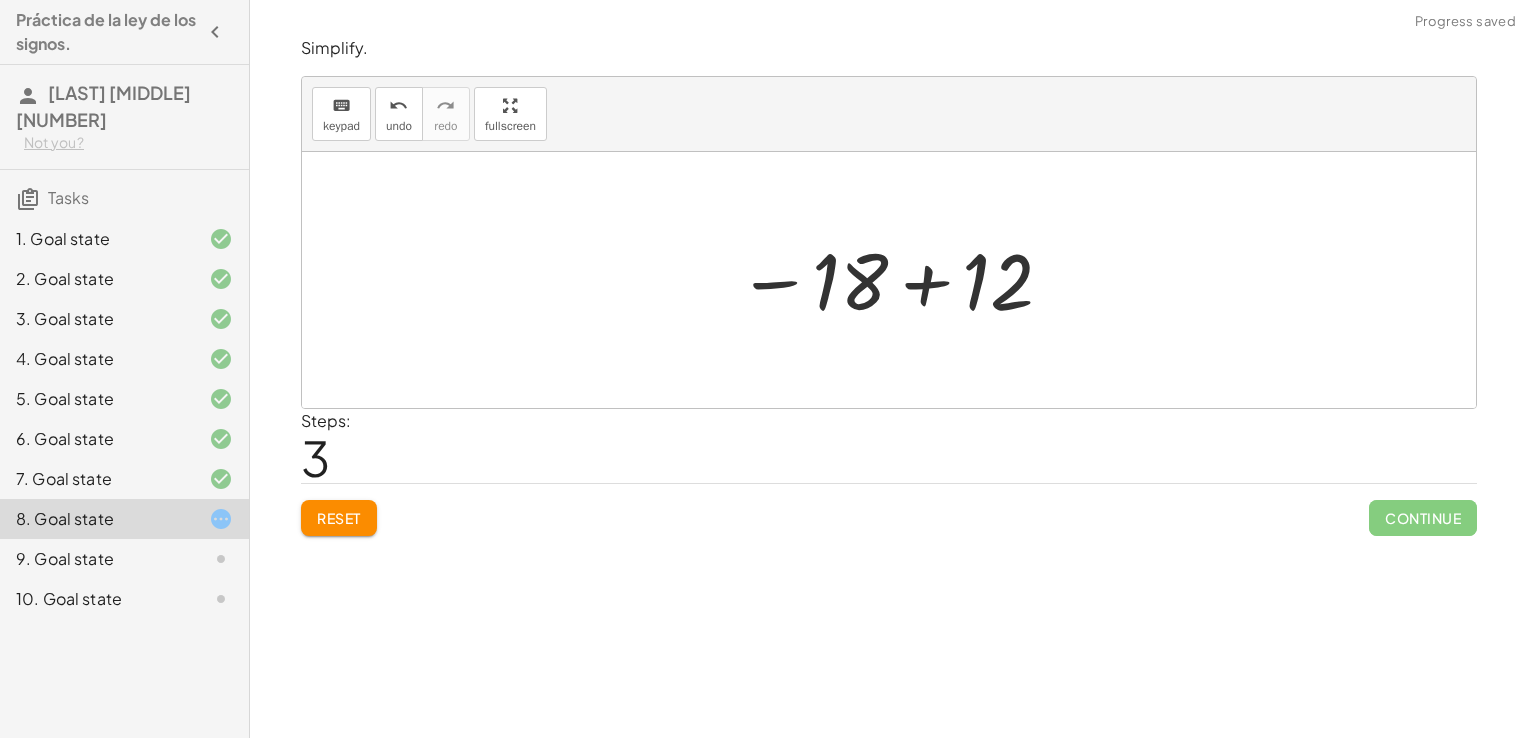 click at bounding box center [896, 280] 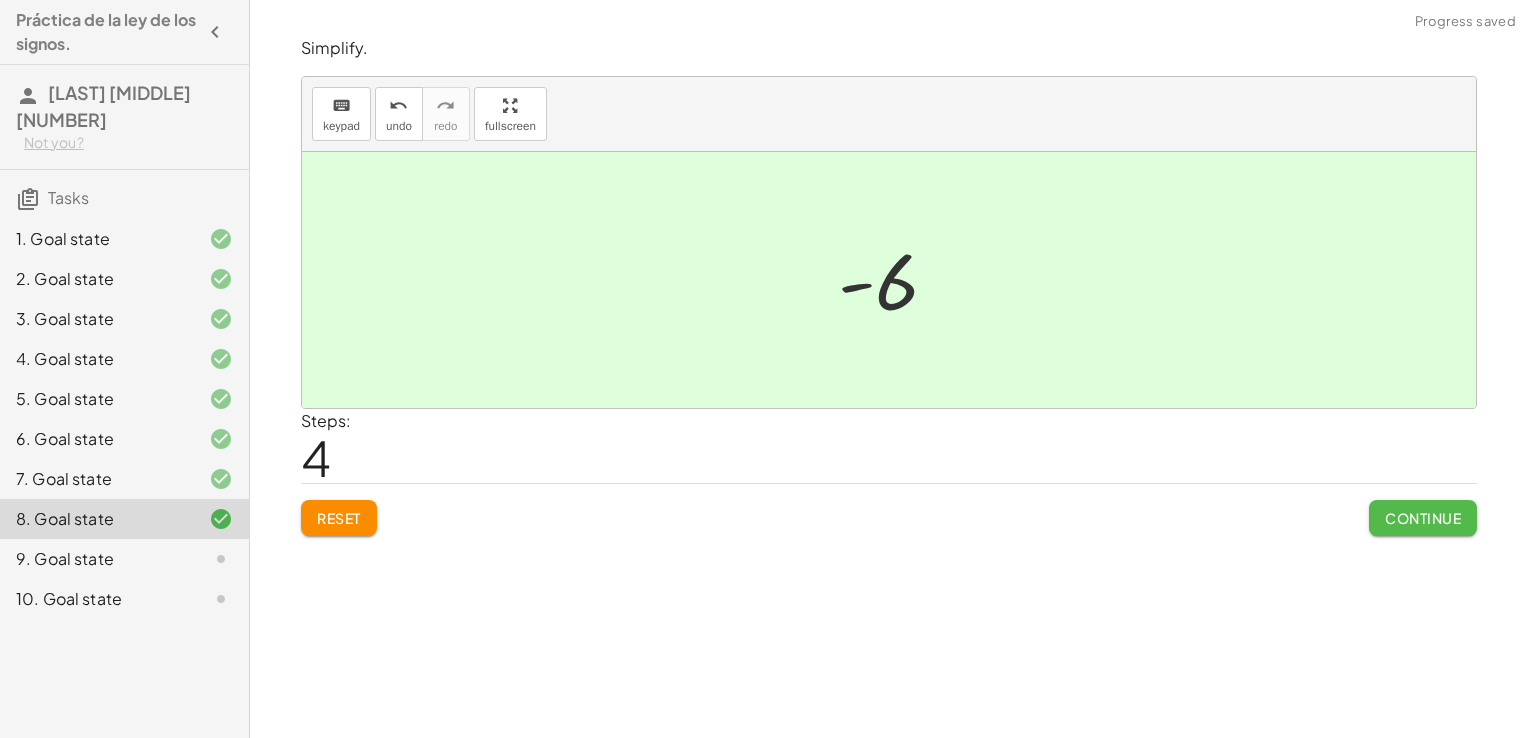 click on "Continue" 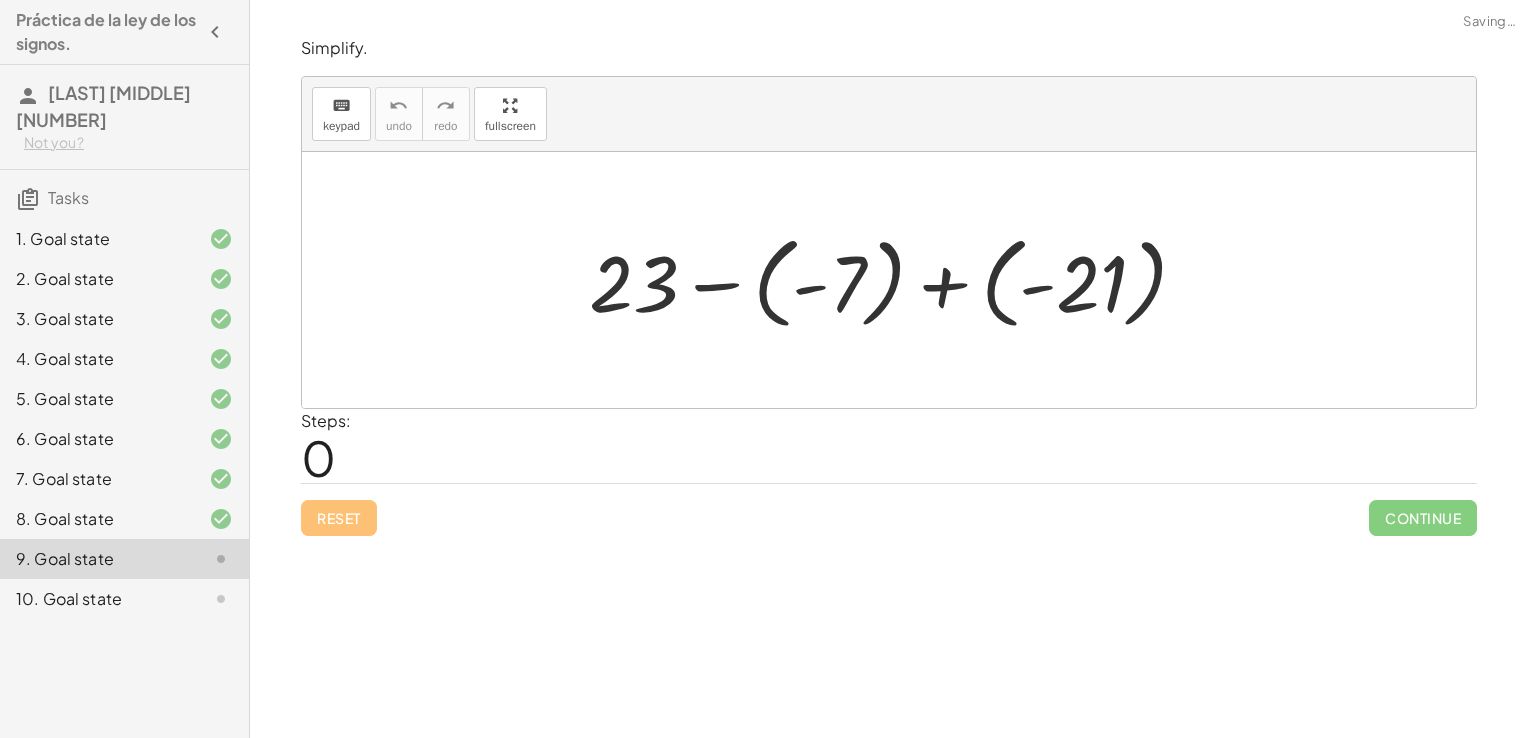click at bounding box center (896, 280) 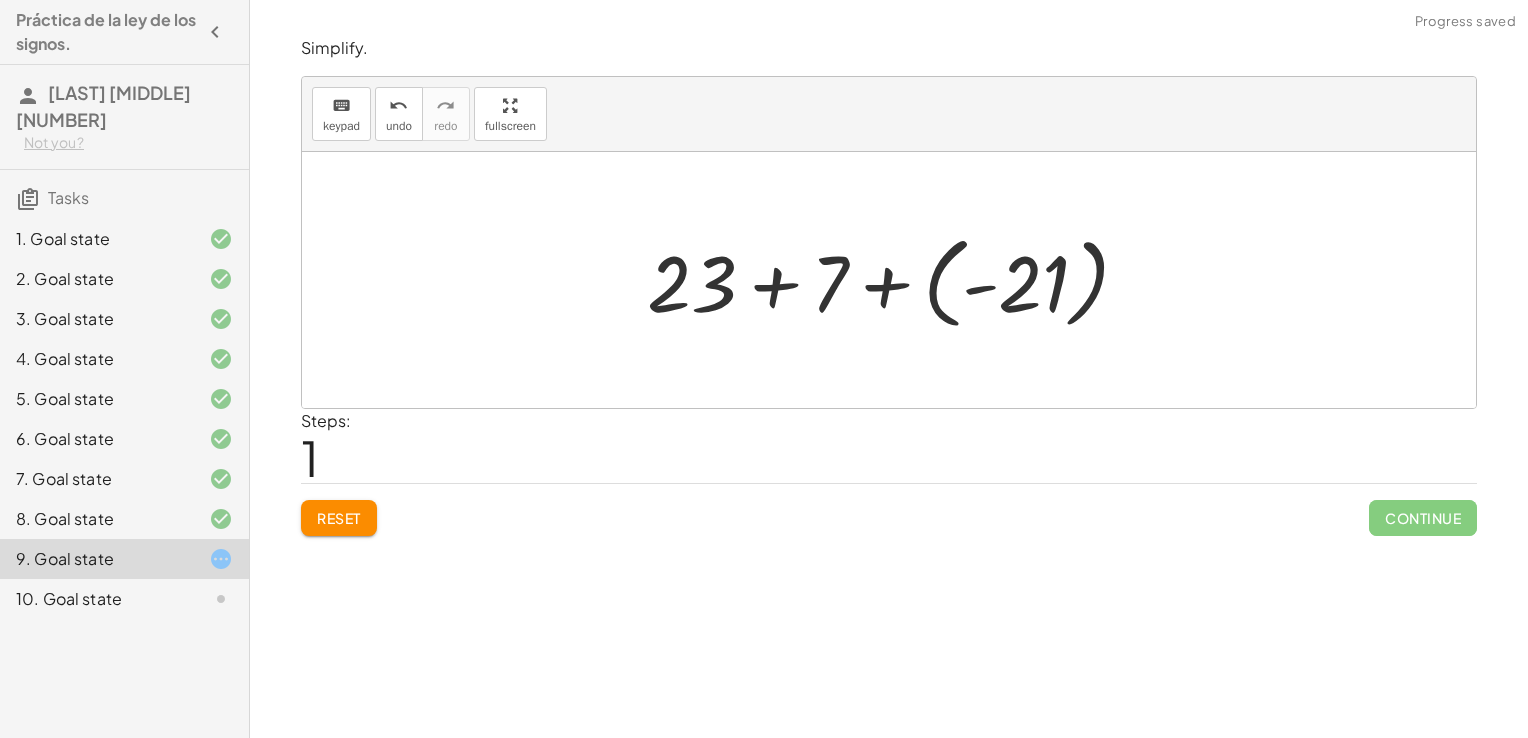 click at bounding box center (896, 280) 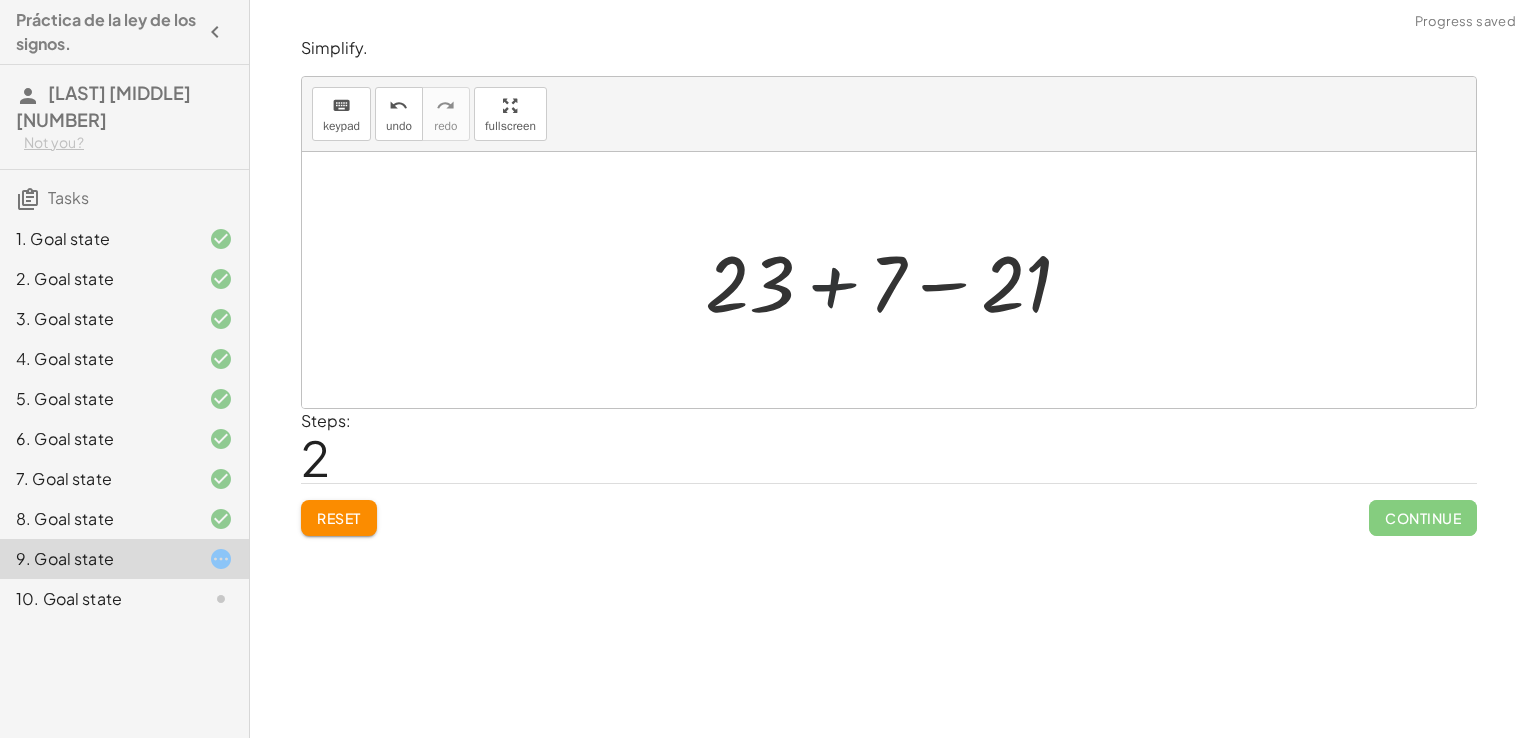 click at bounding box center (896, 280) 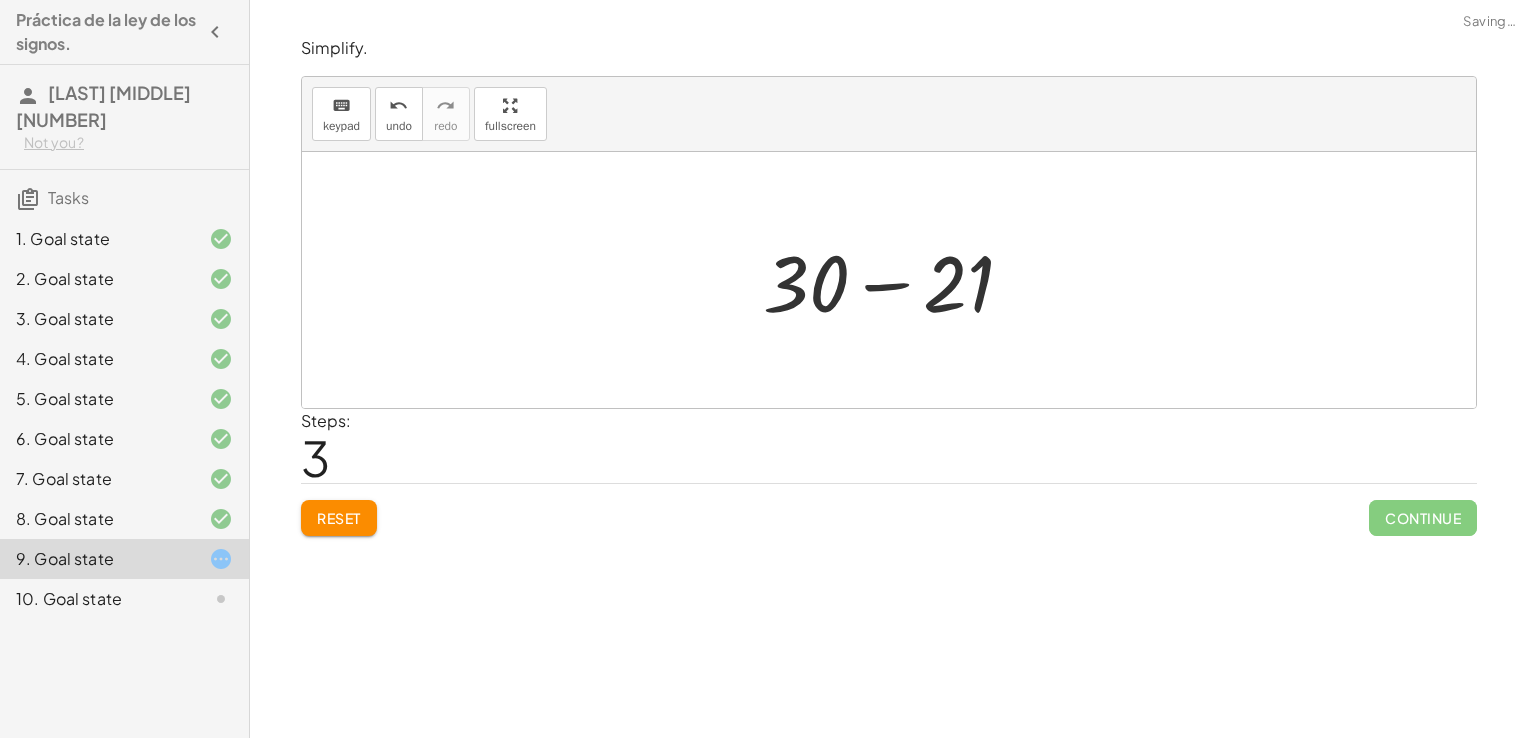 click at bounding box center [896, 280] 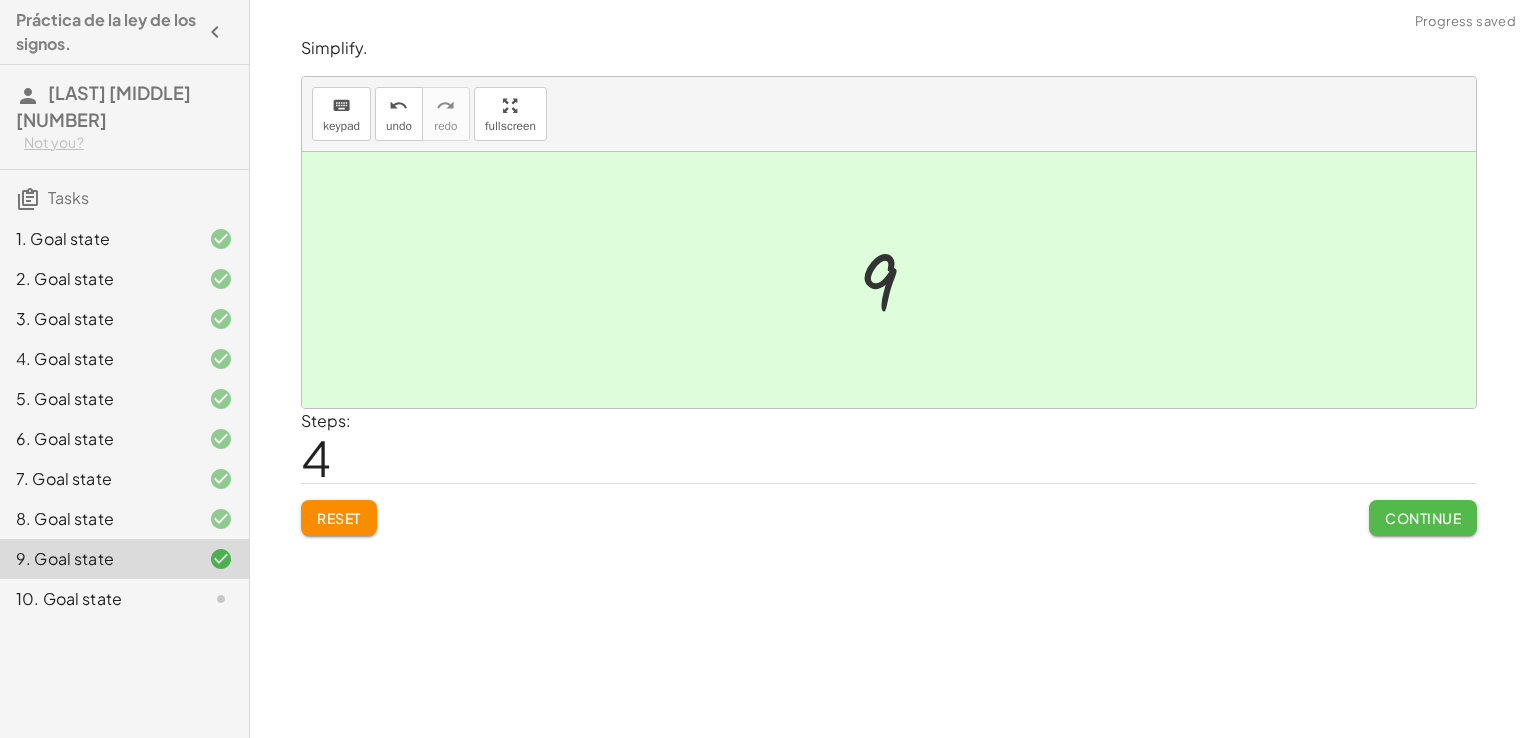 click on "Continue" 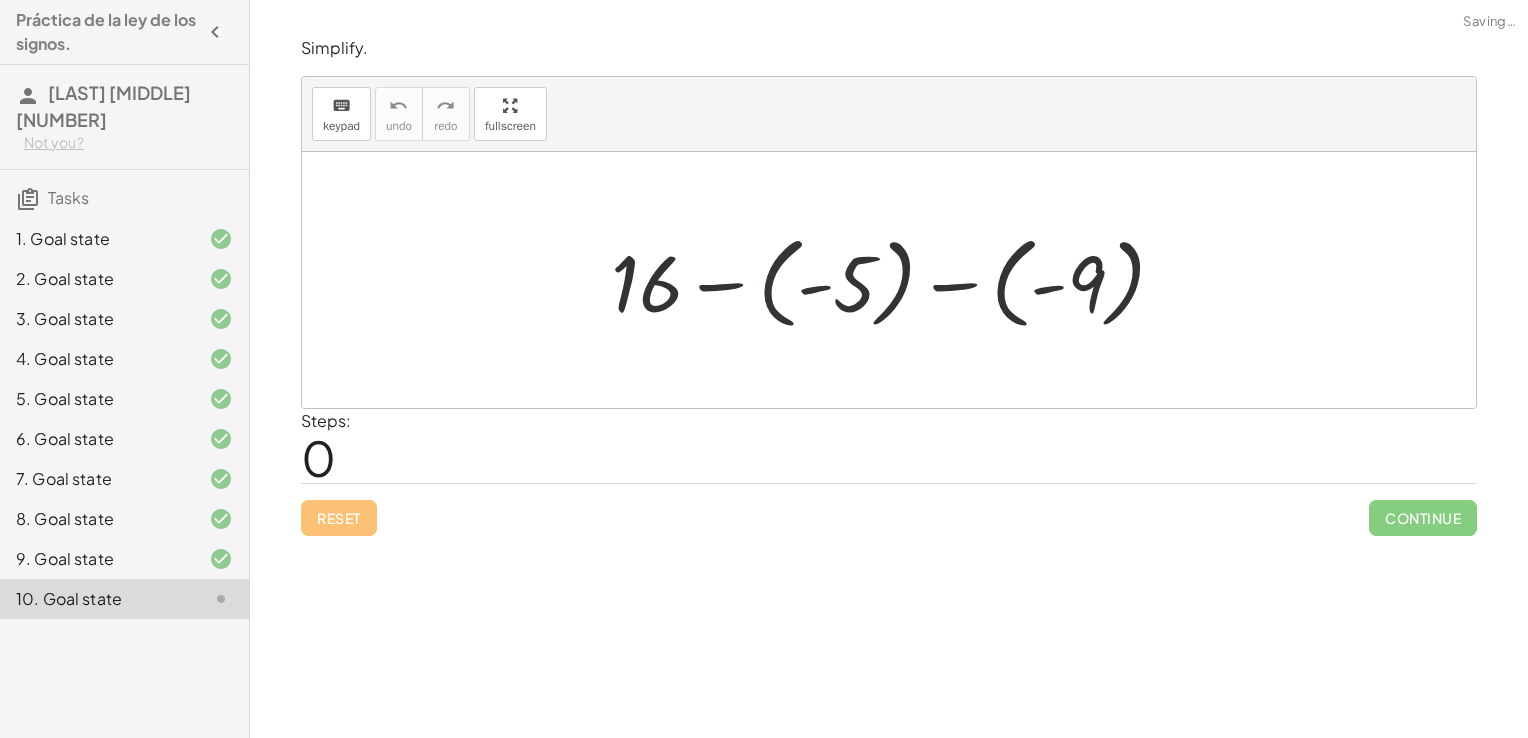 click at bounding box center [896, 280] 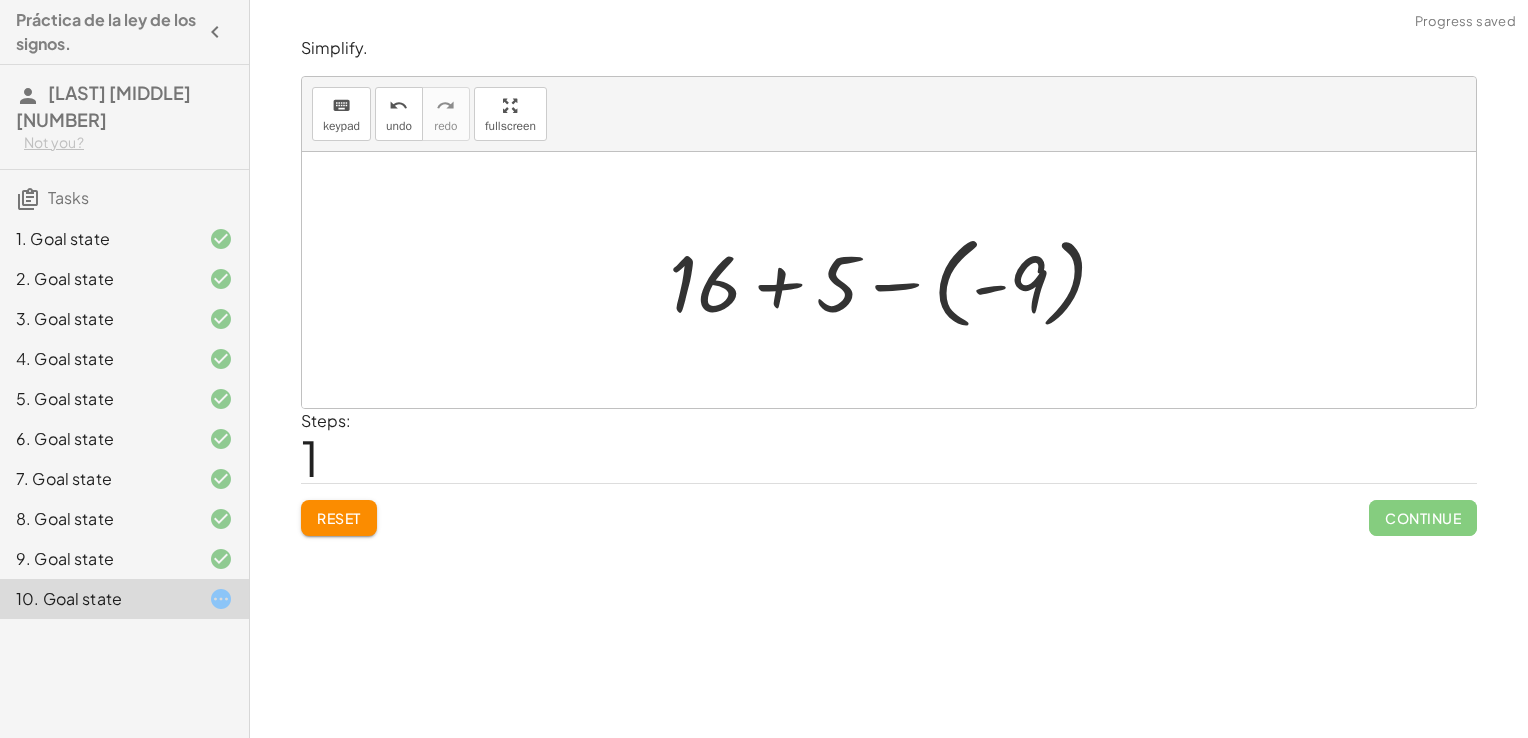 click at bounding box center (896, 280) 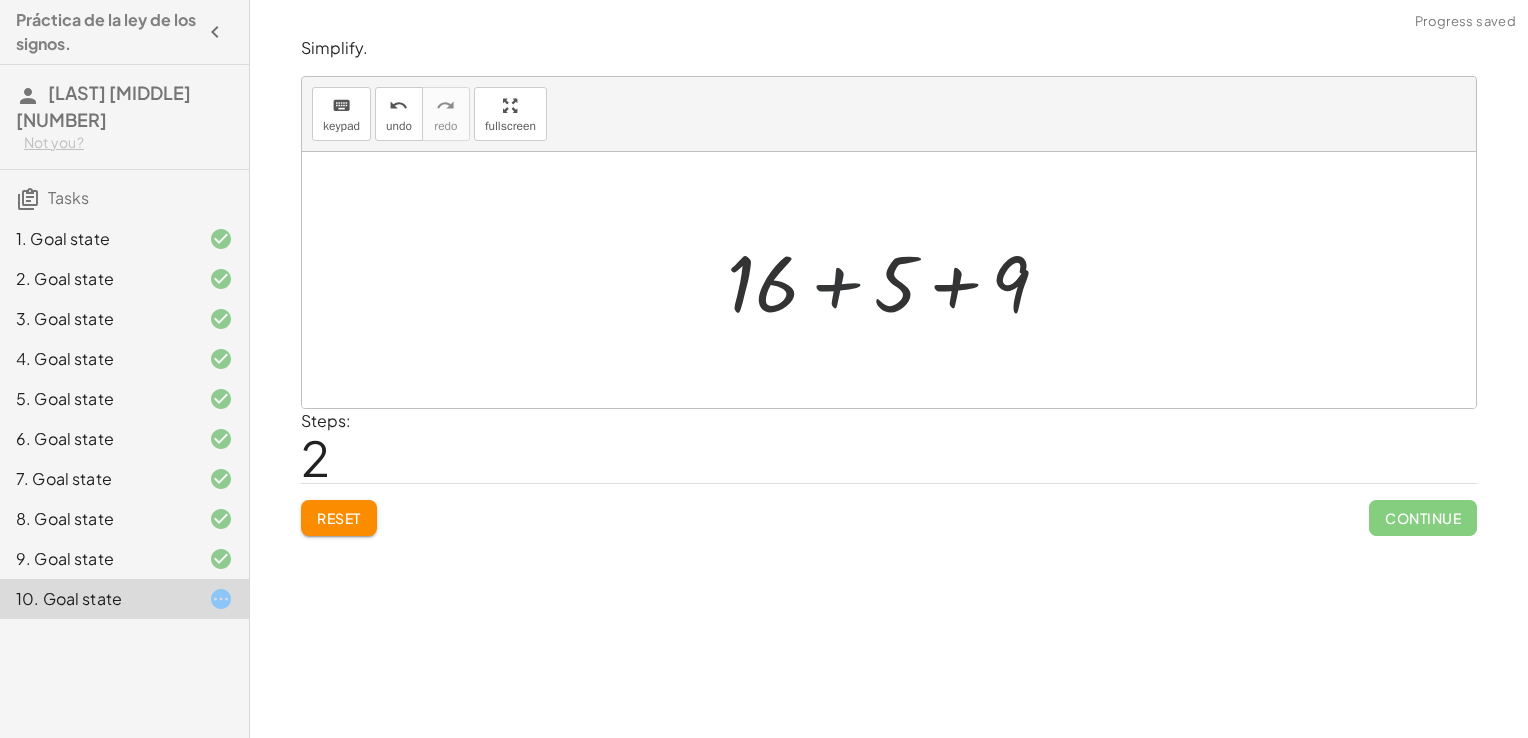 click at bounding box center [896, 280] 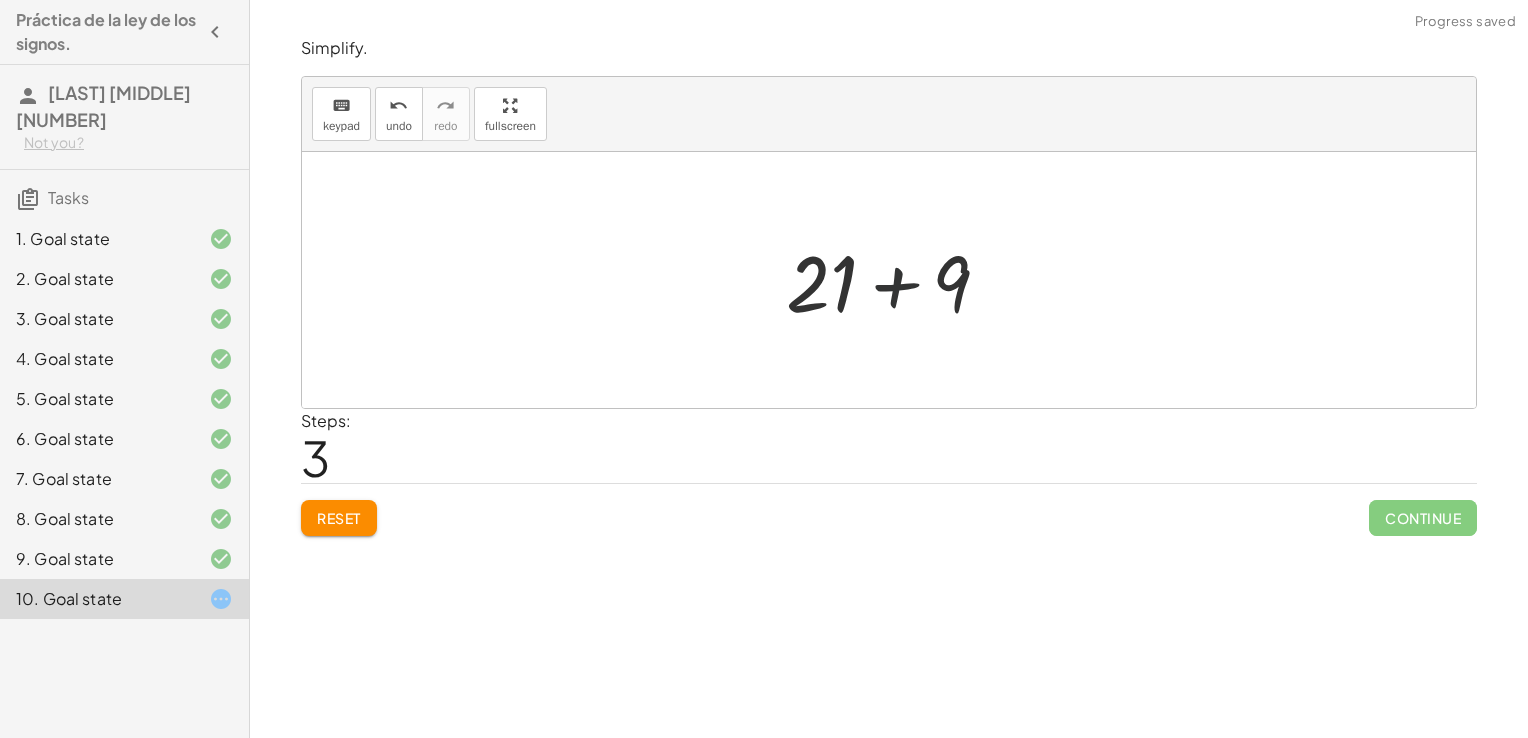 click at bounding box center [896, 280] 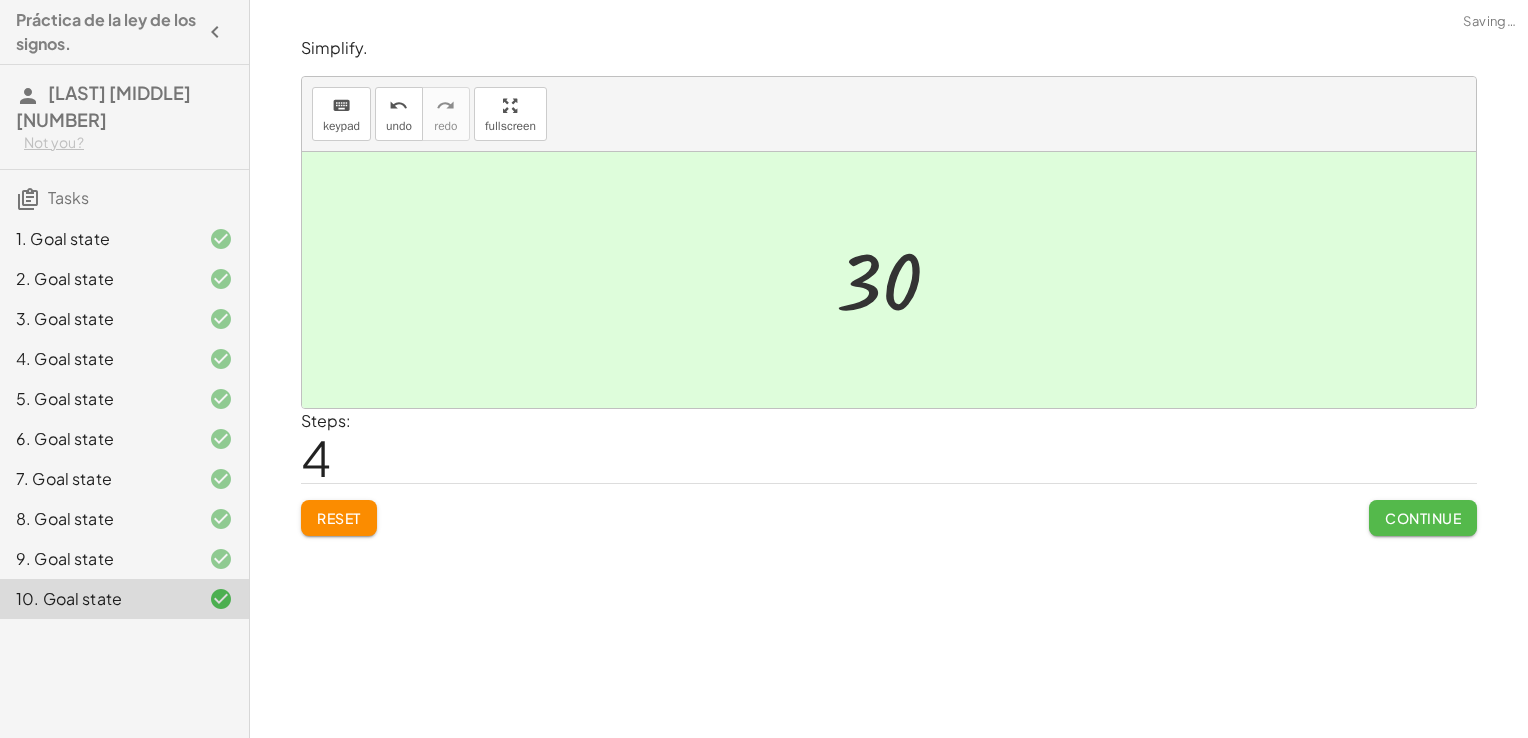 click on "Continue" 